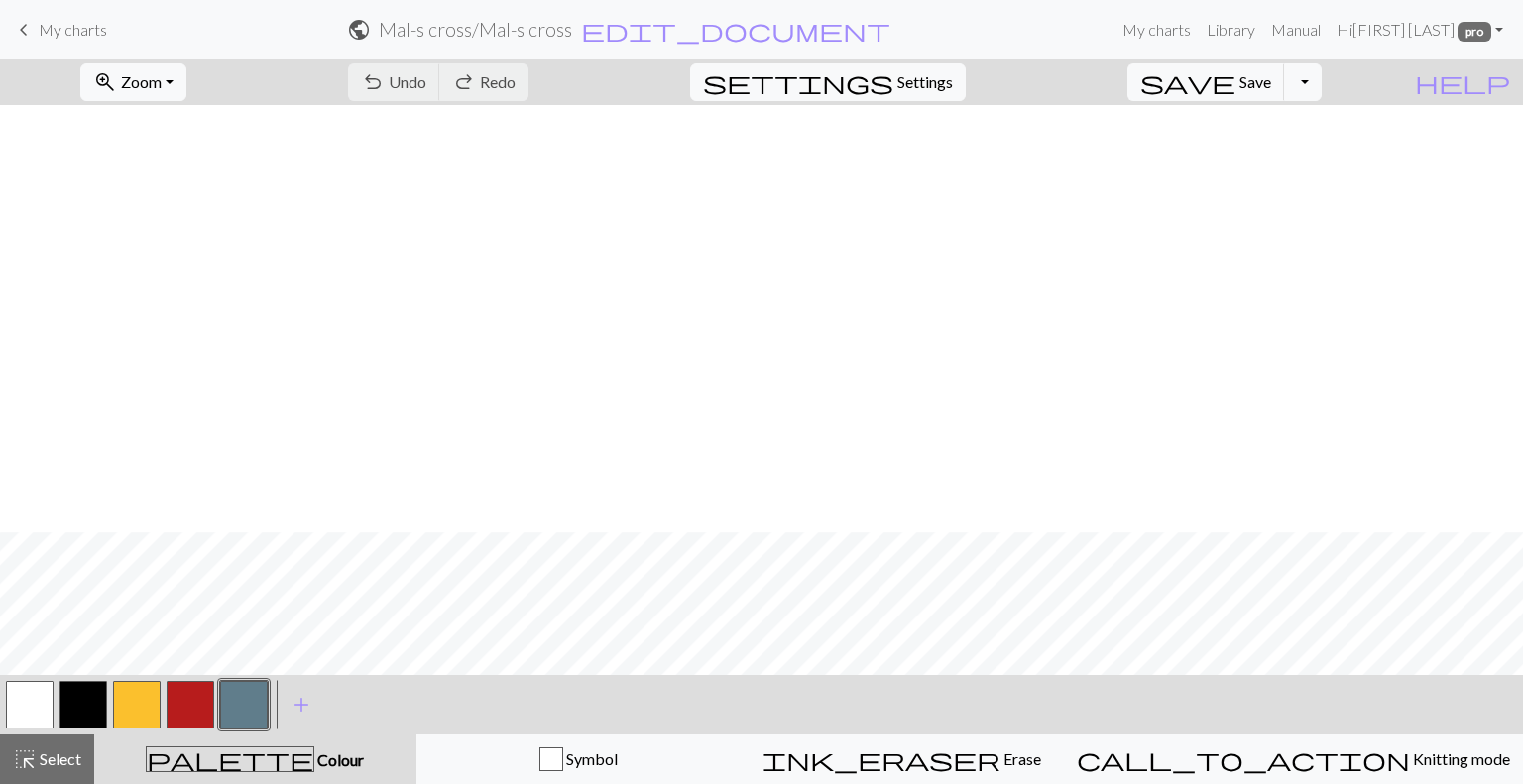 scroll, scrollTop: 0, scrollLeft: 0, axis: both 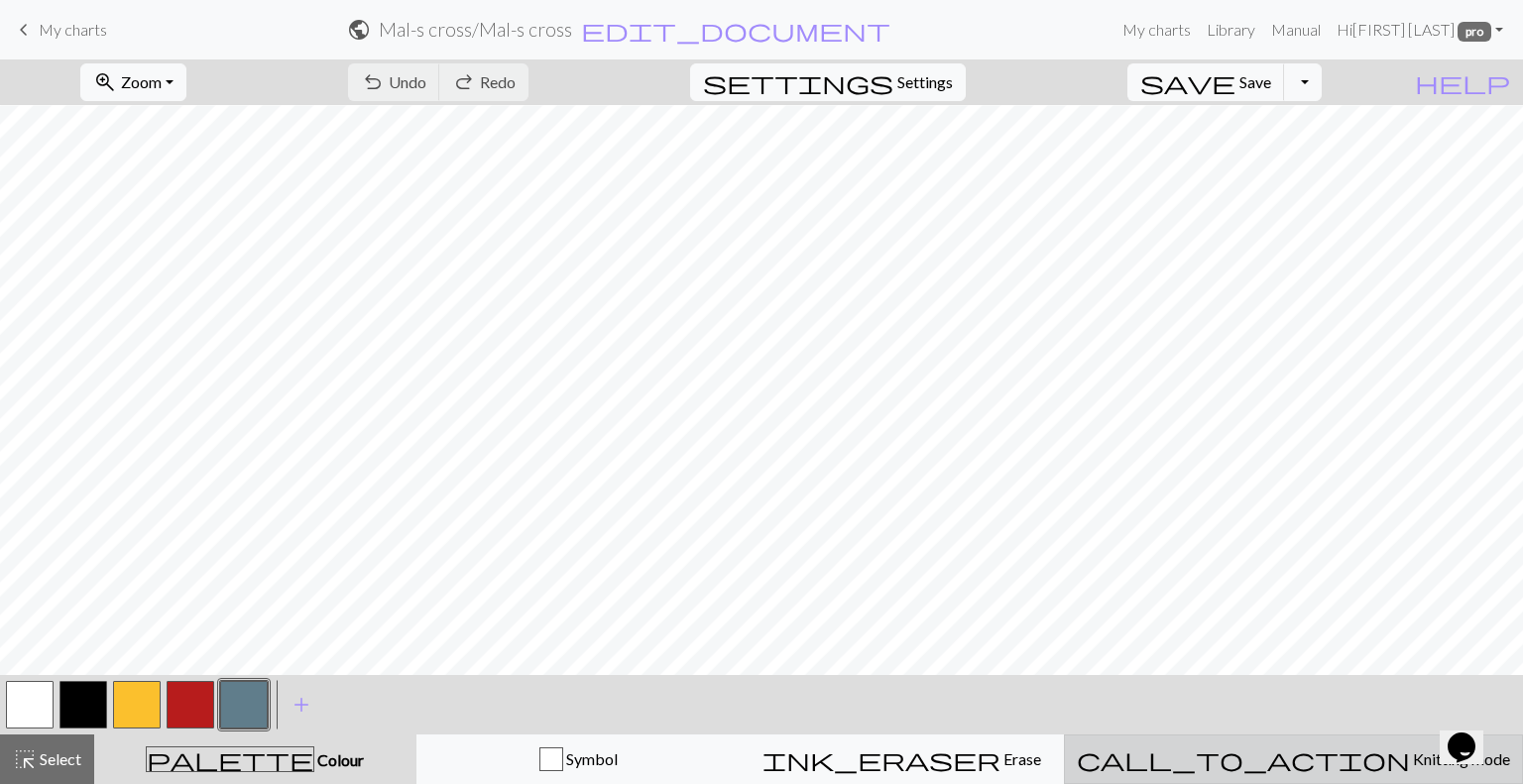 click on "Knitting mode" at bounding box center (1460, 758) 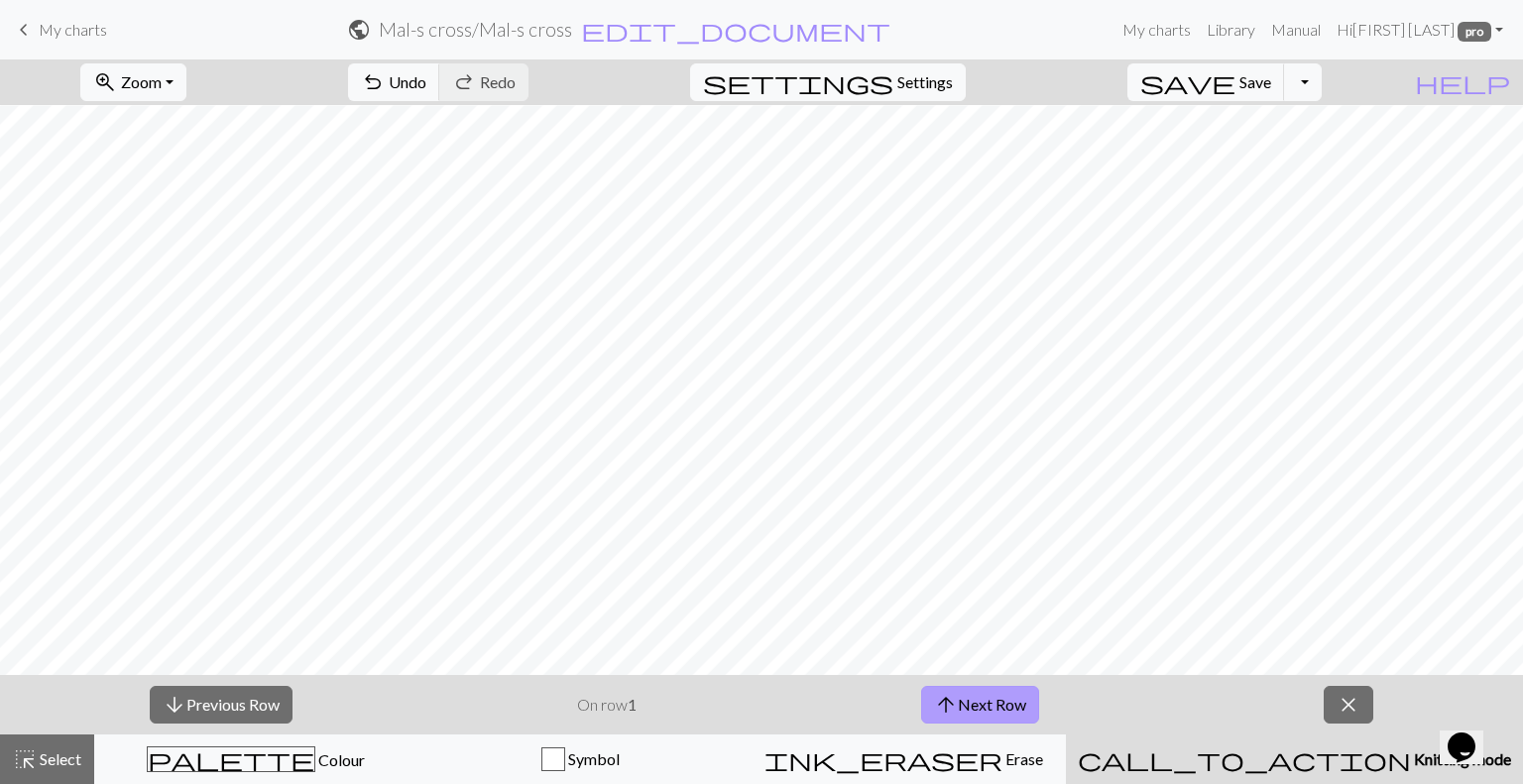 click on "arrow_upward  Next Row" at bounding box center (980, 705) 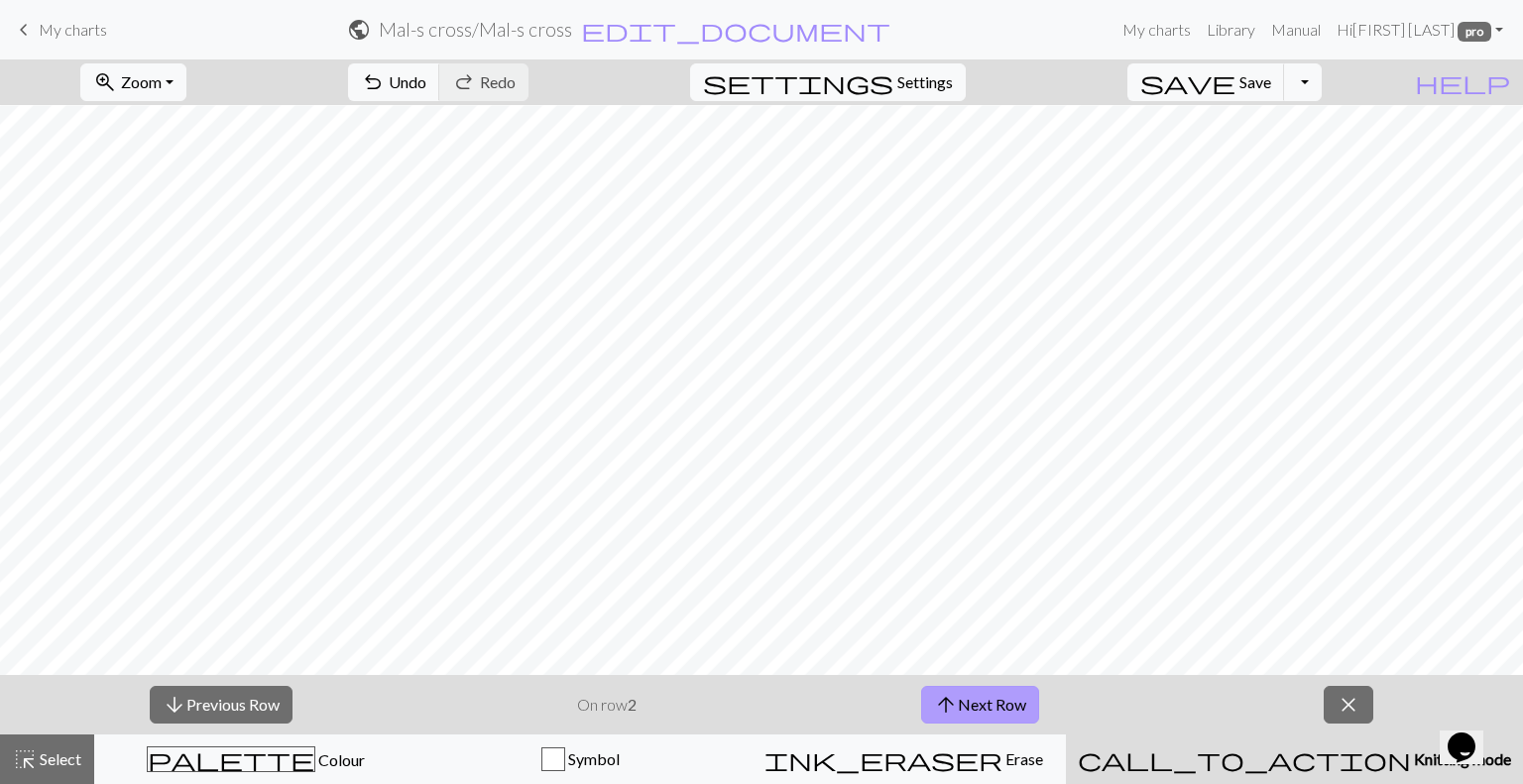 click on "arrow_upward  Next Row" at bounding box center (980, 705) 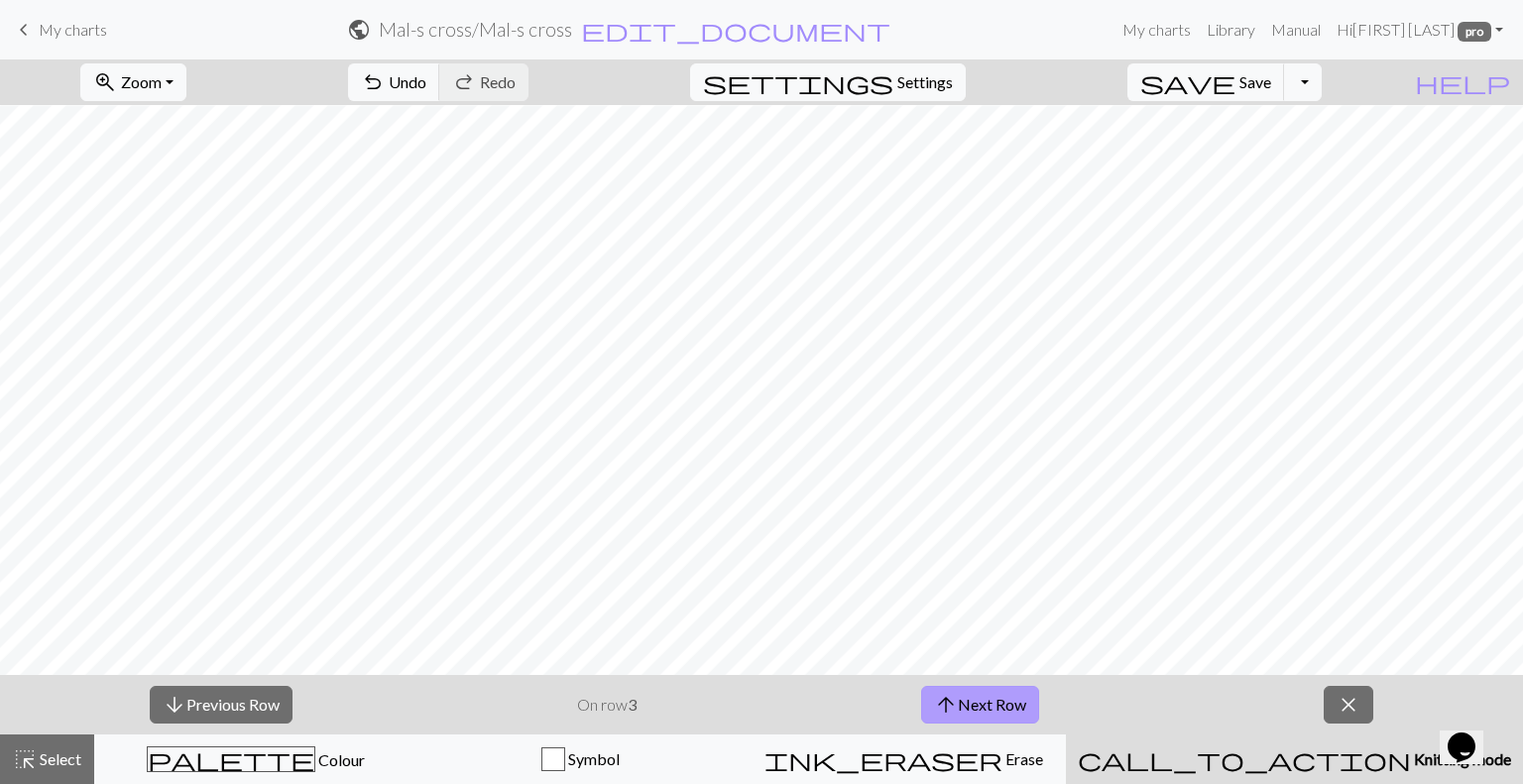 click on "arrow_upward  Next Row" at bounding box center [980, 705] 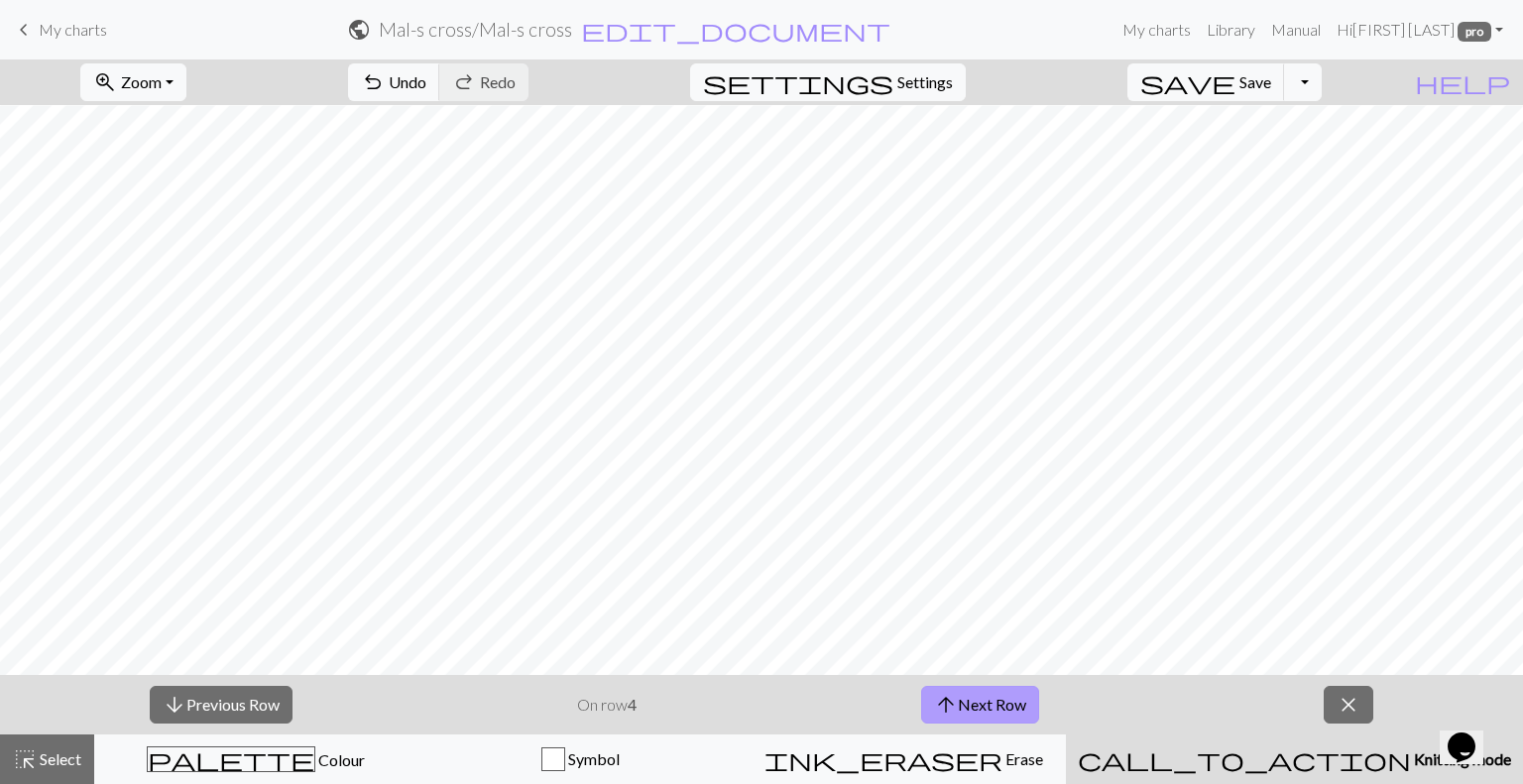 click on "arrow_upward  Next Row" at bounding box center (980, 705) 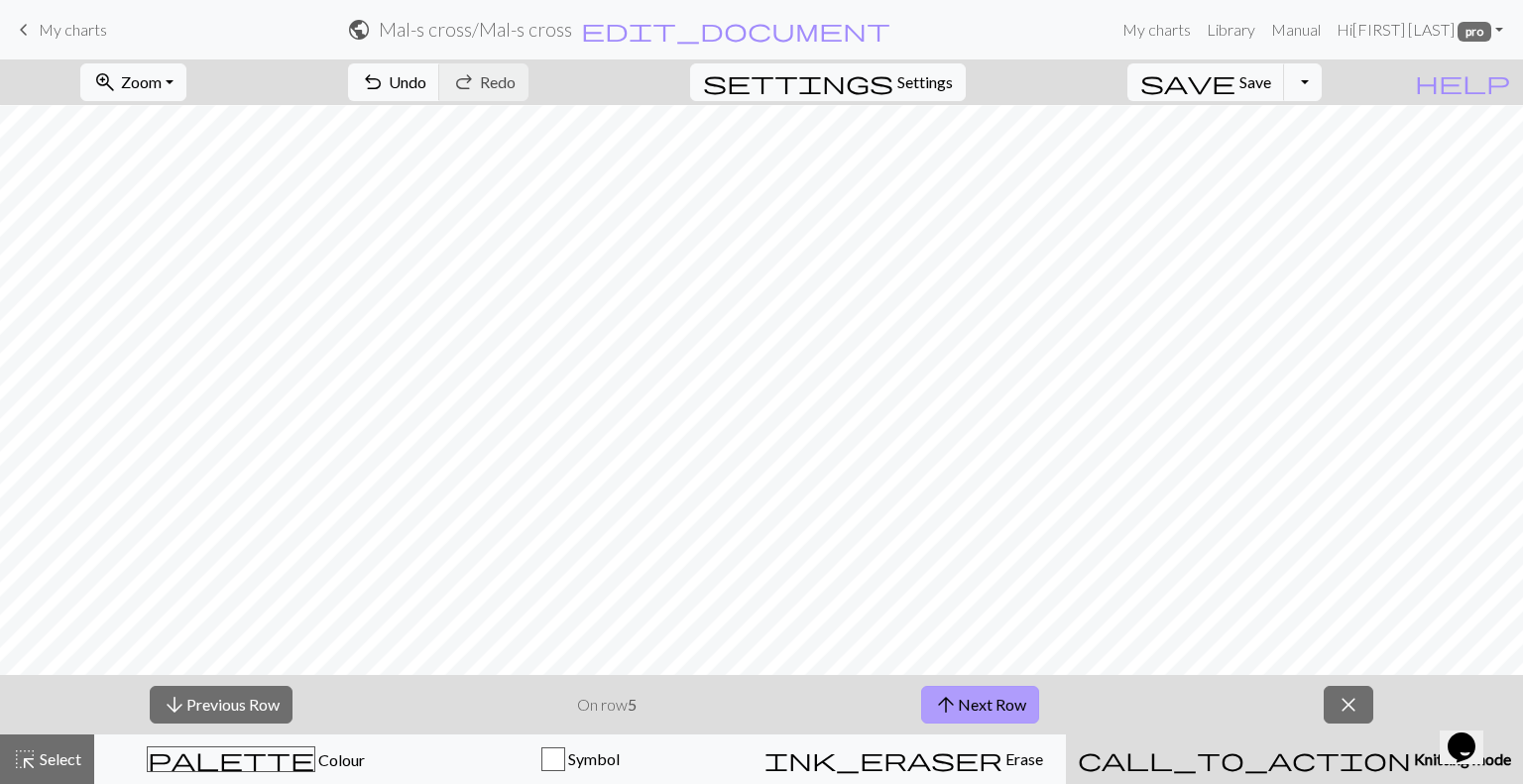 click on "arrow_upward  Next Row" at bounding box center (980, 705) 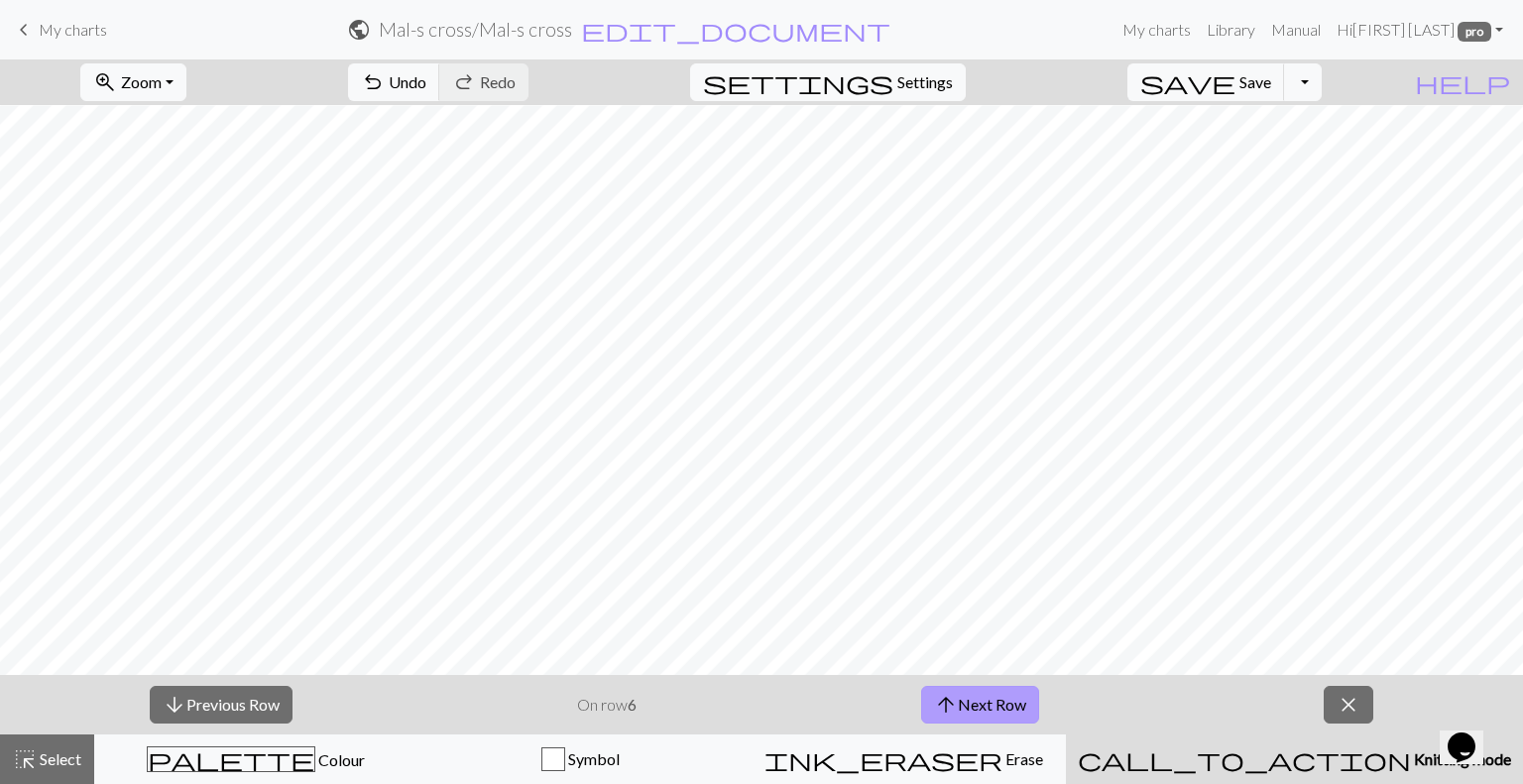 click on "arrow_upward  Next Row" at bounding box center [980, 705] 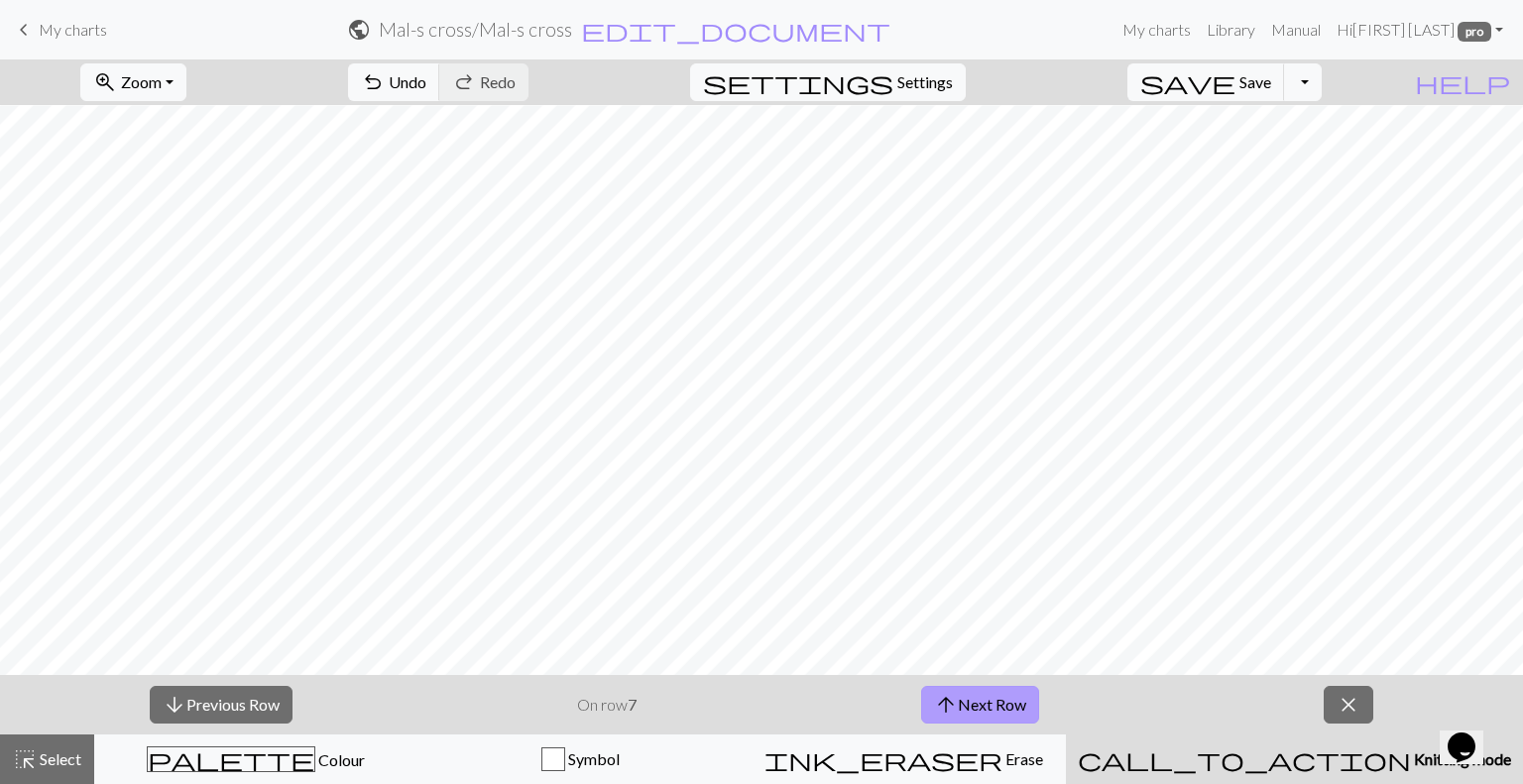 click on "arrow_upward  Next Row" at bounding box center [980, 705] 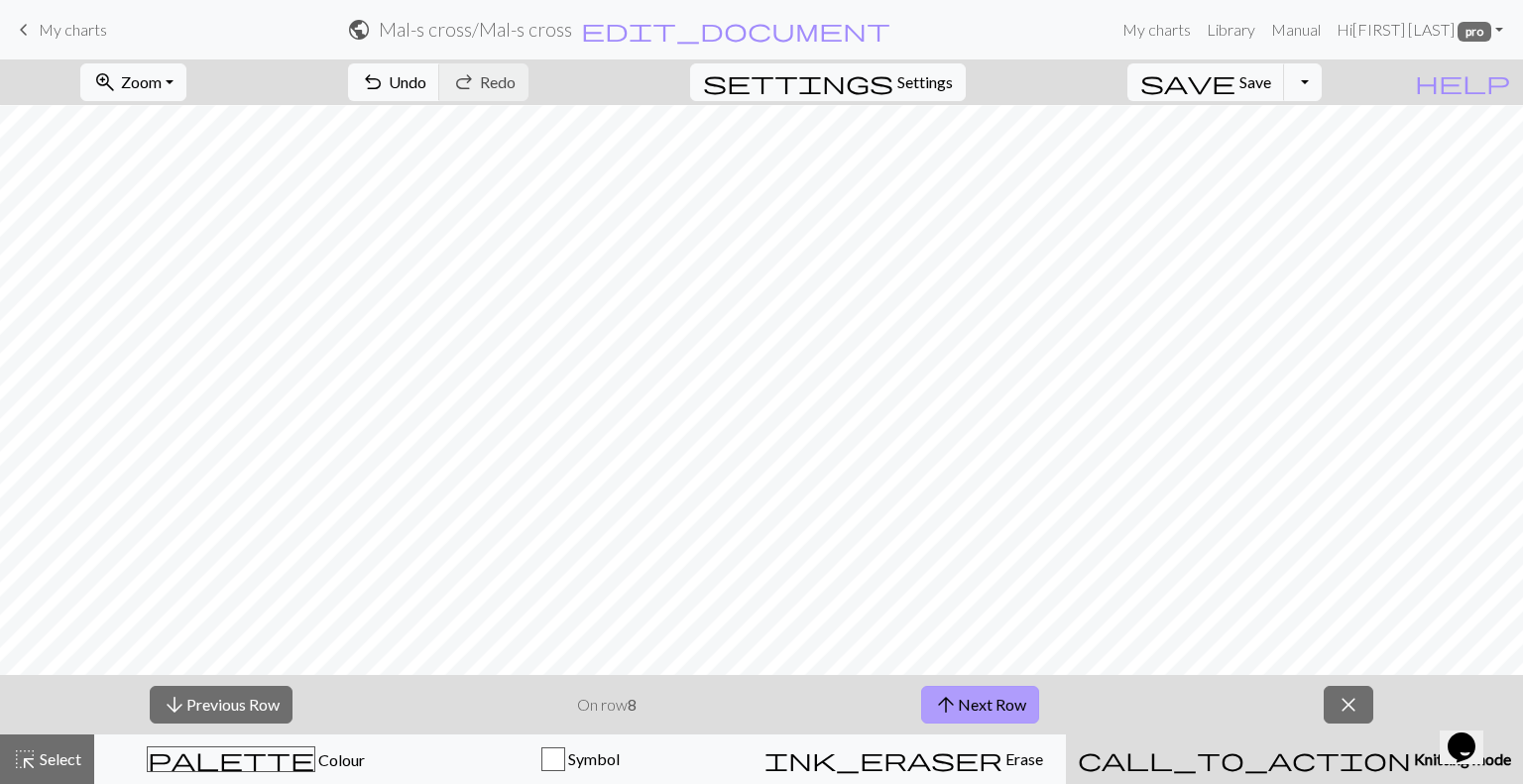 click on "arrow_upward  Next Row" at bounding box center [980, 705] 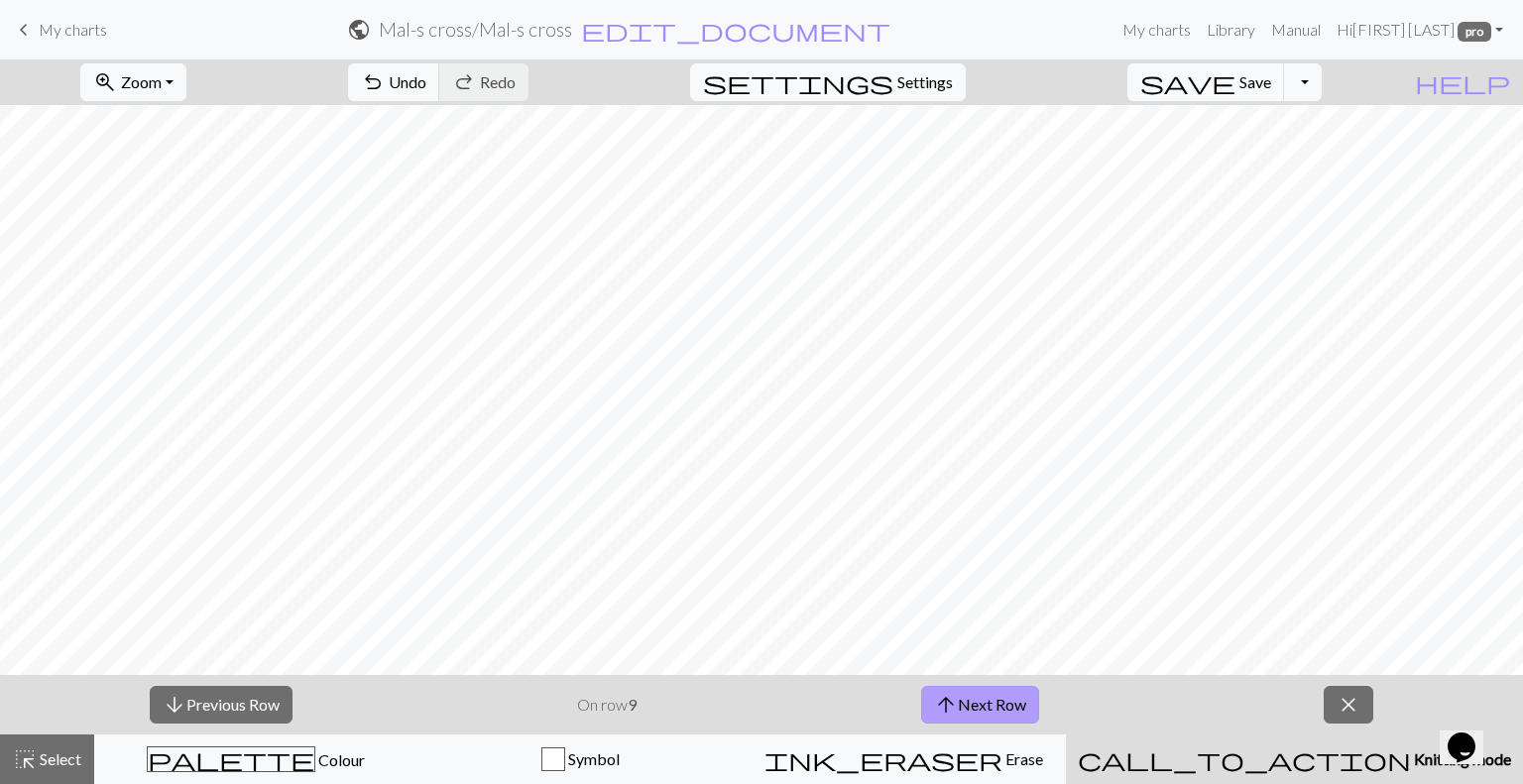 click on "arrow_upward  Next Row" at bounding box center (980, 705) 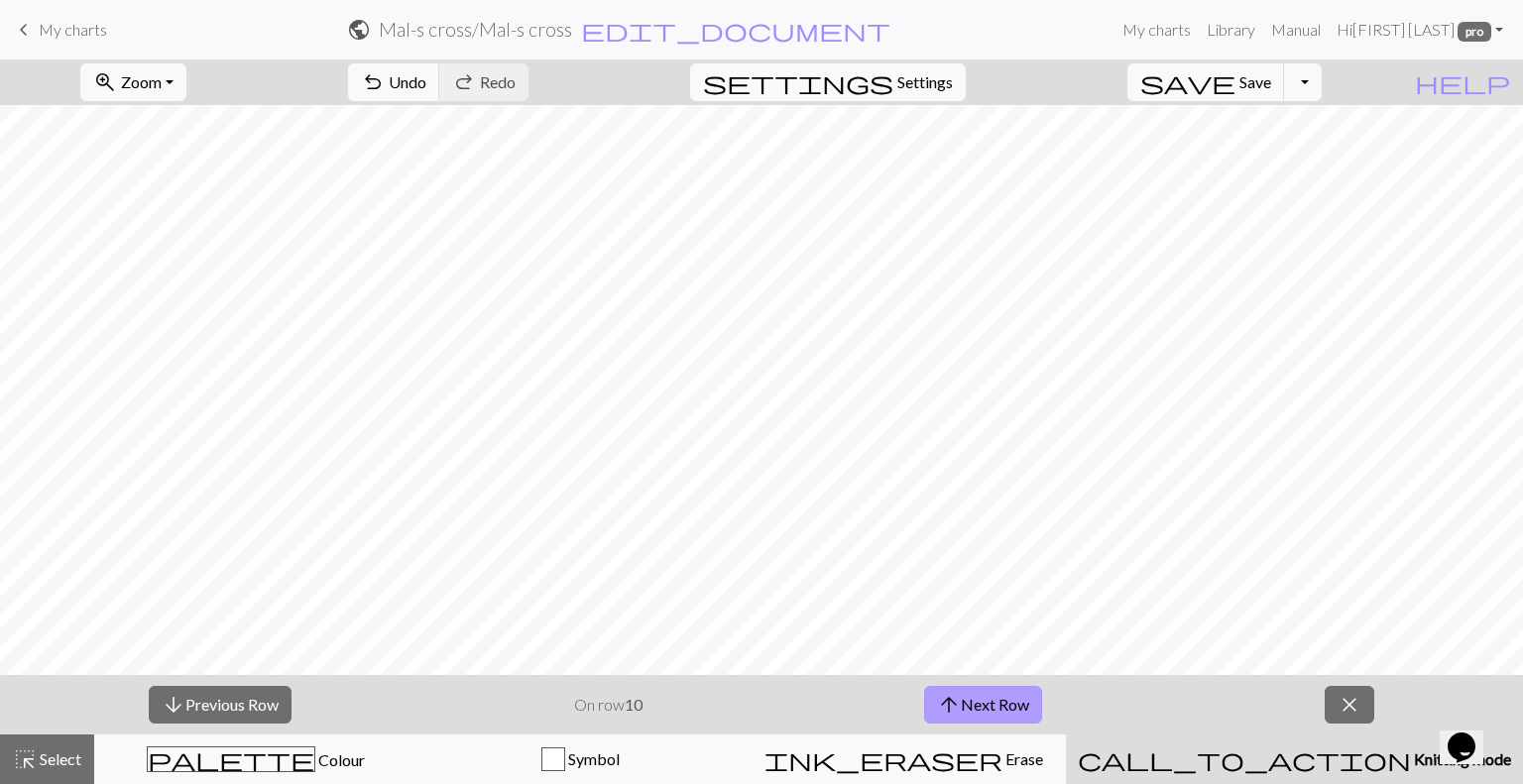 click on "arrow_upward  Next Row" at bounding box center [983, 705] 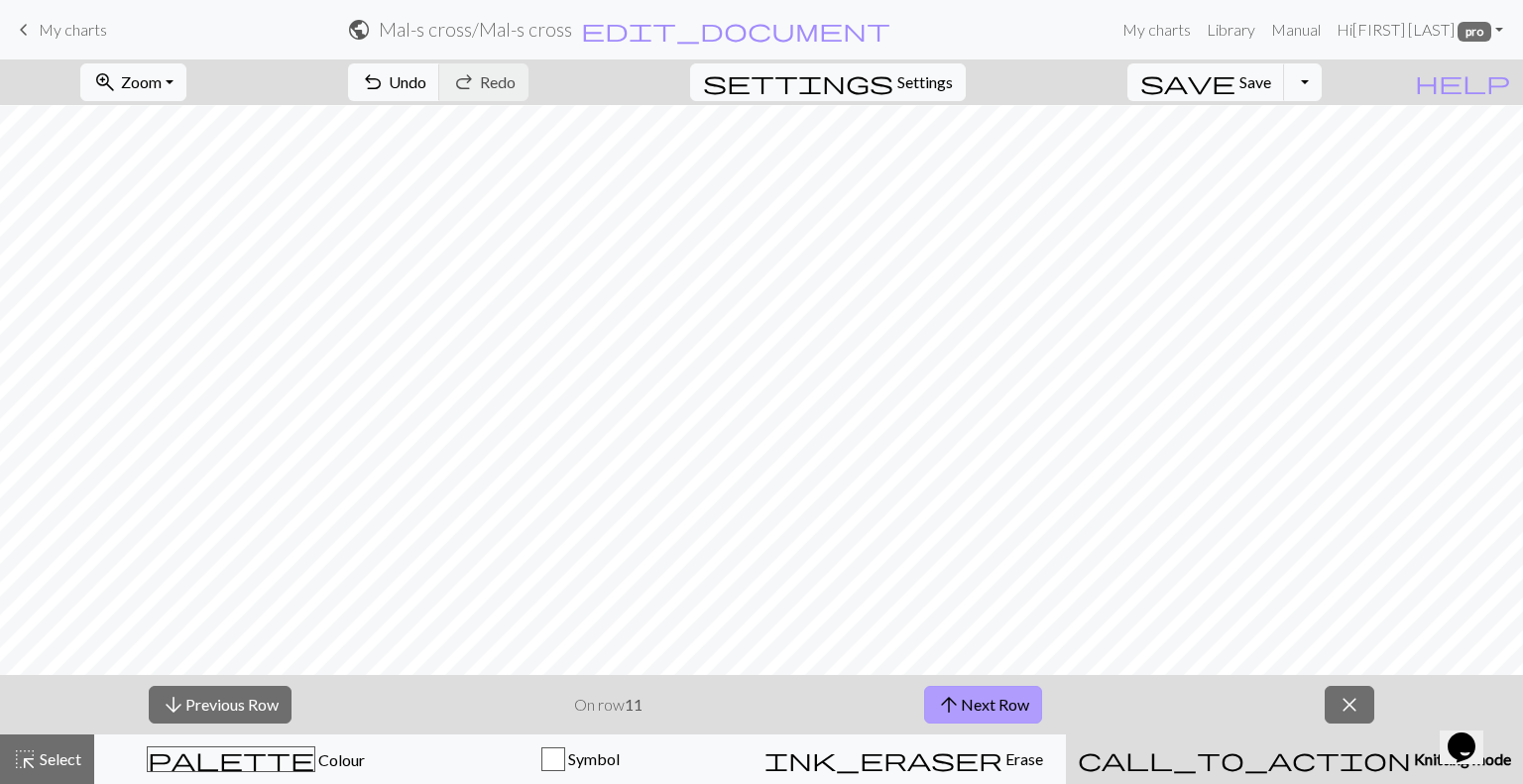 click on "arrow_upward  Next Row" at bounding box center [983, 705] 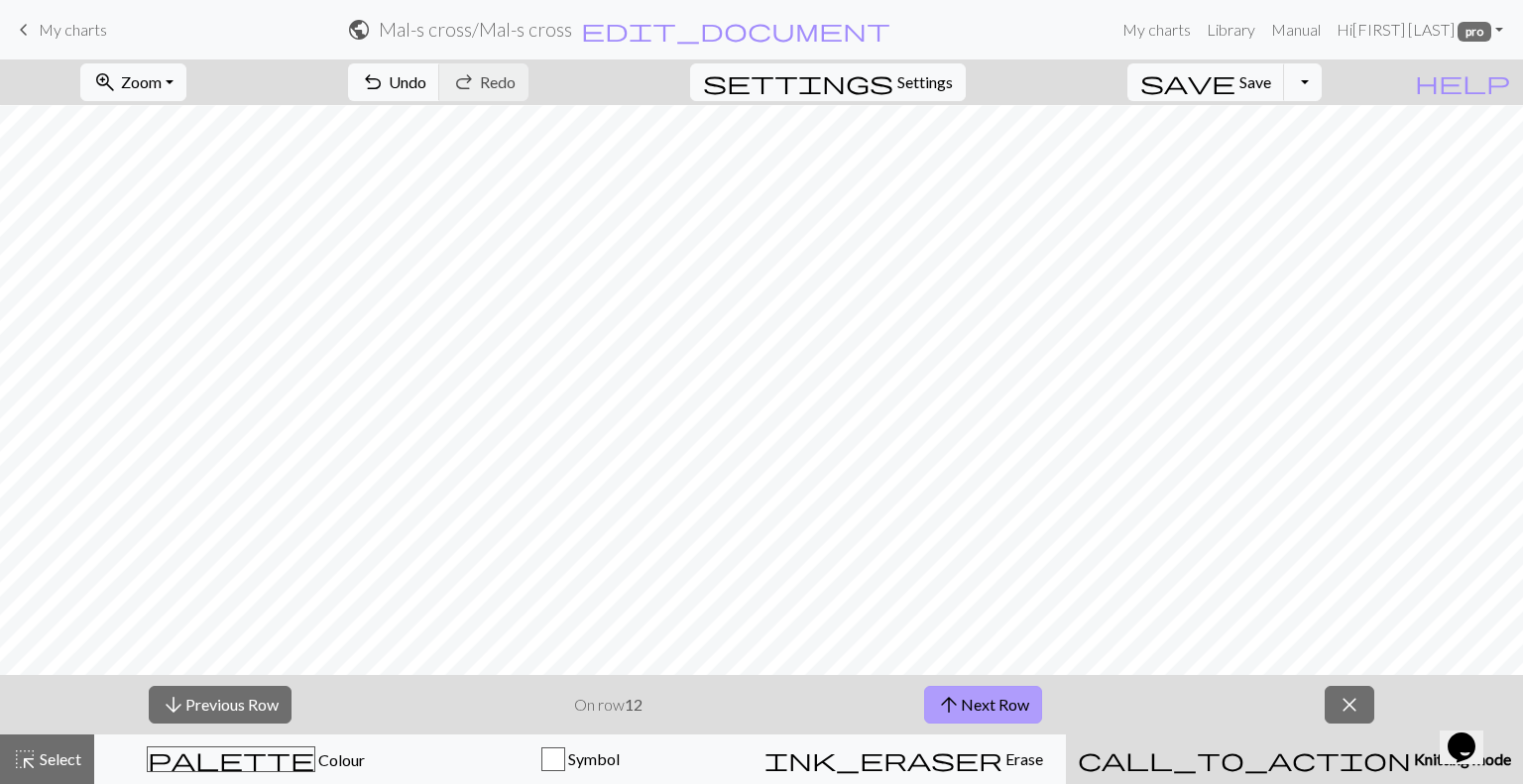 click on "arrow_upward  Next Row" at bounding box center [983, 705] 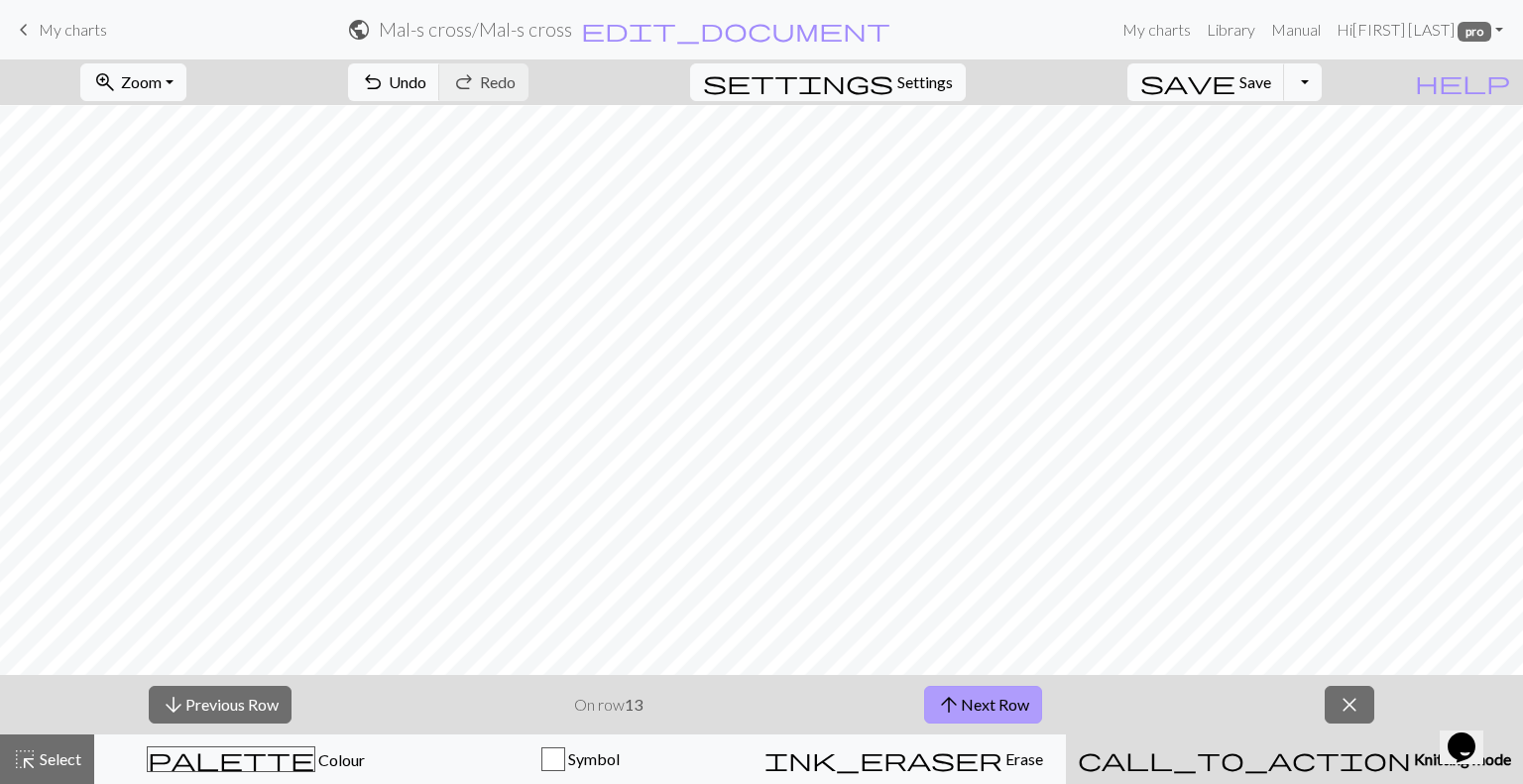 click on "arrow_upward  Next Row" at bounding box center (983, 705) 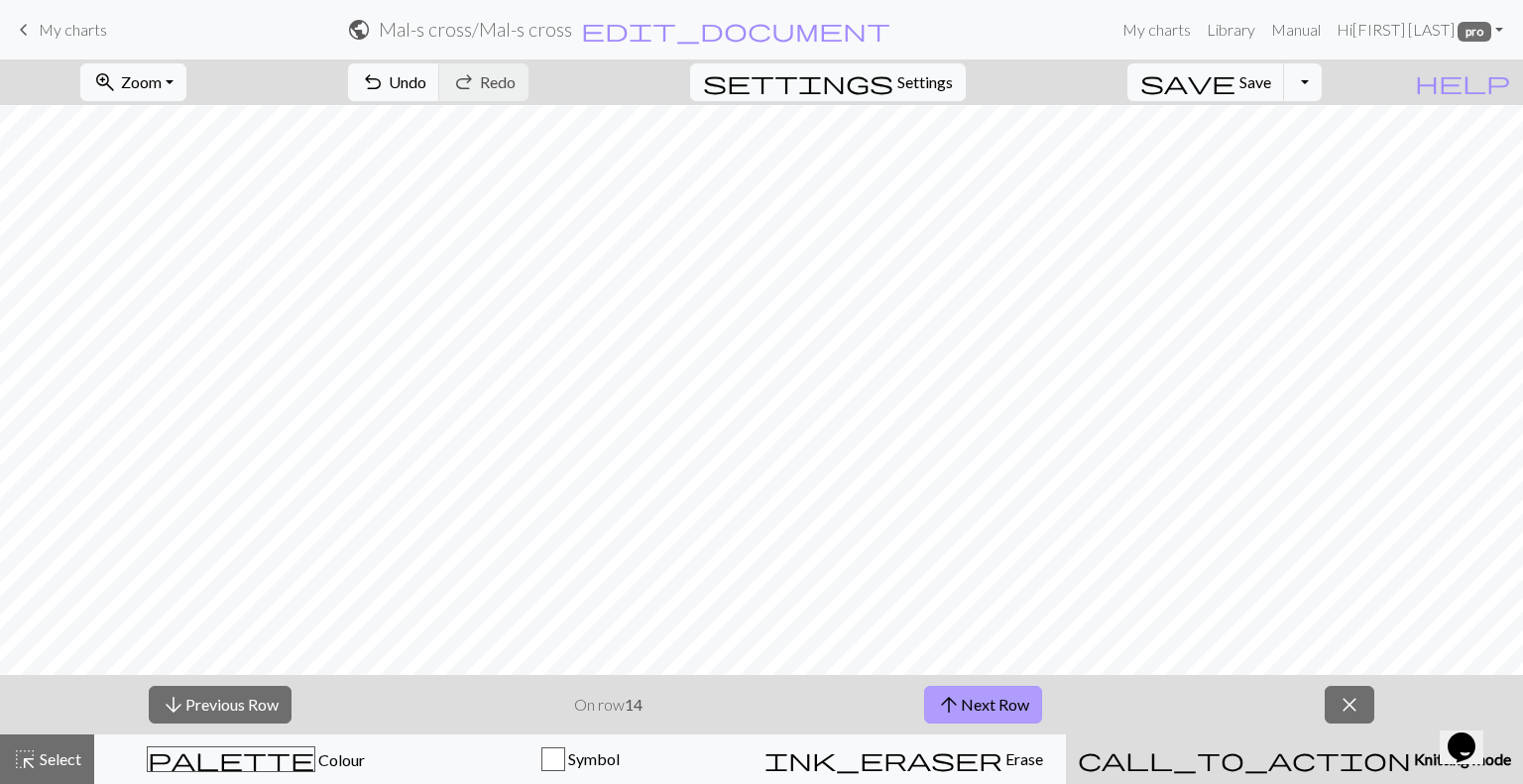 click on "arrow_upward  Next Row" at bounding box center [983, 705] 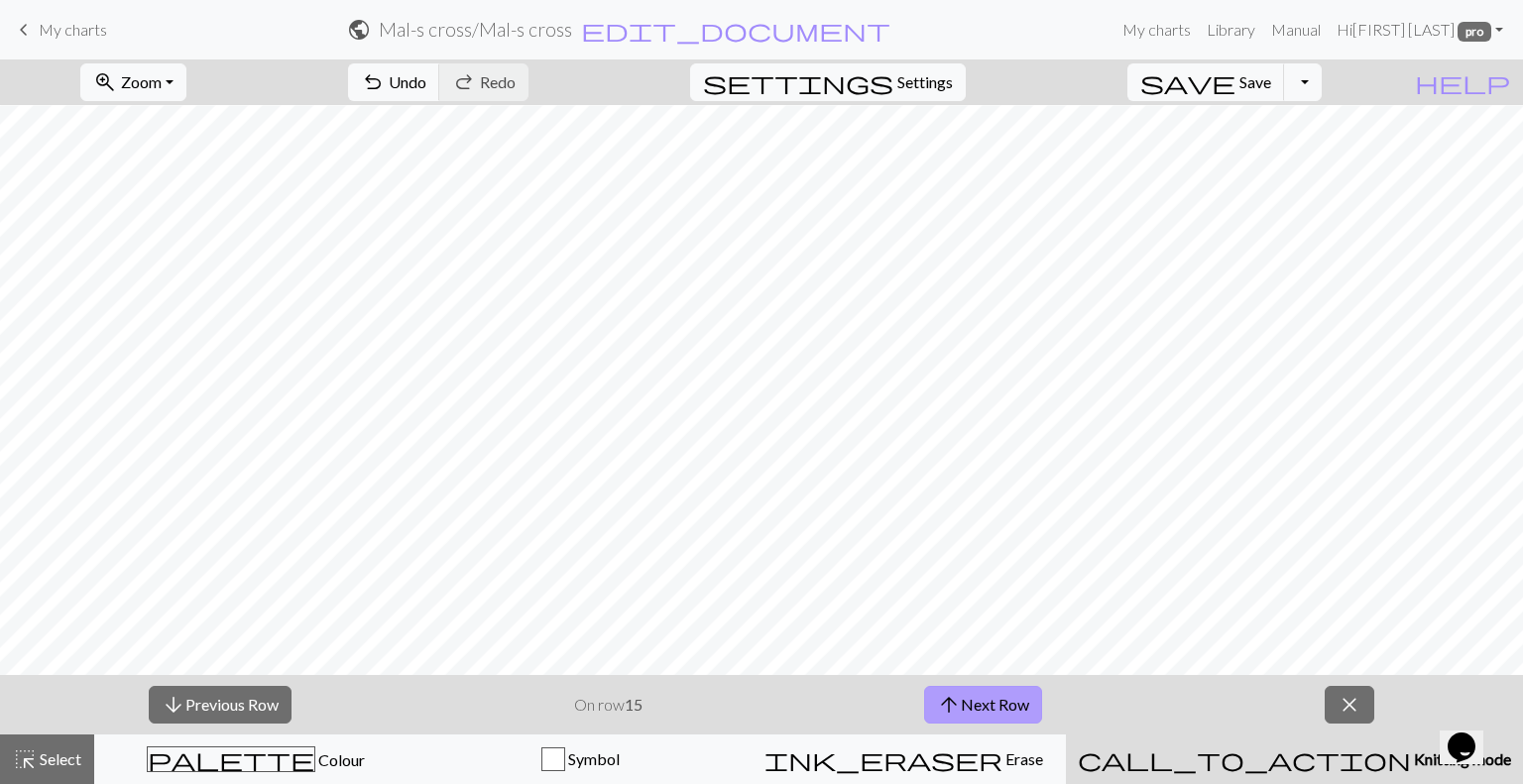 click on "arrow_upward  Next Row" at bounding box center [983, 705] 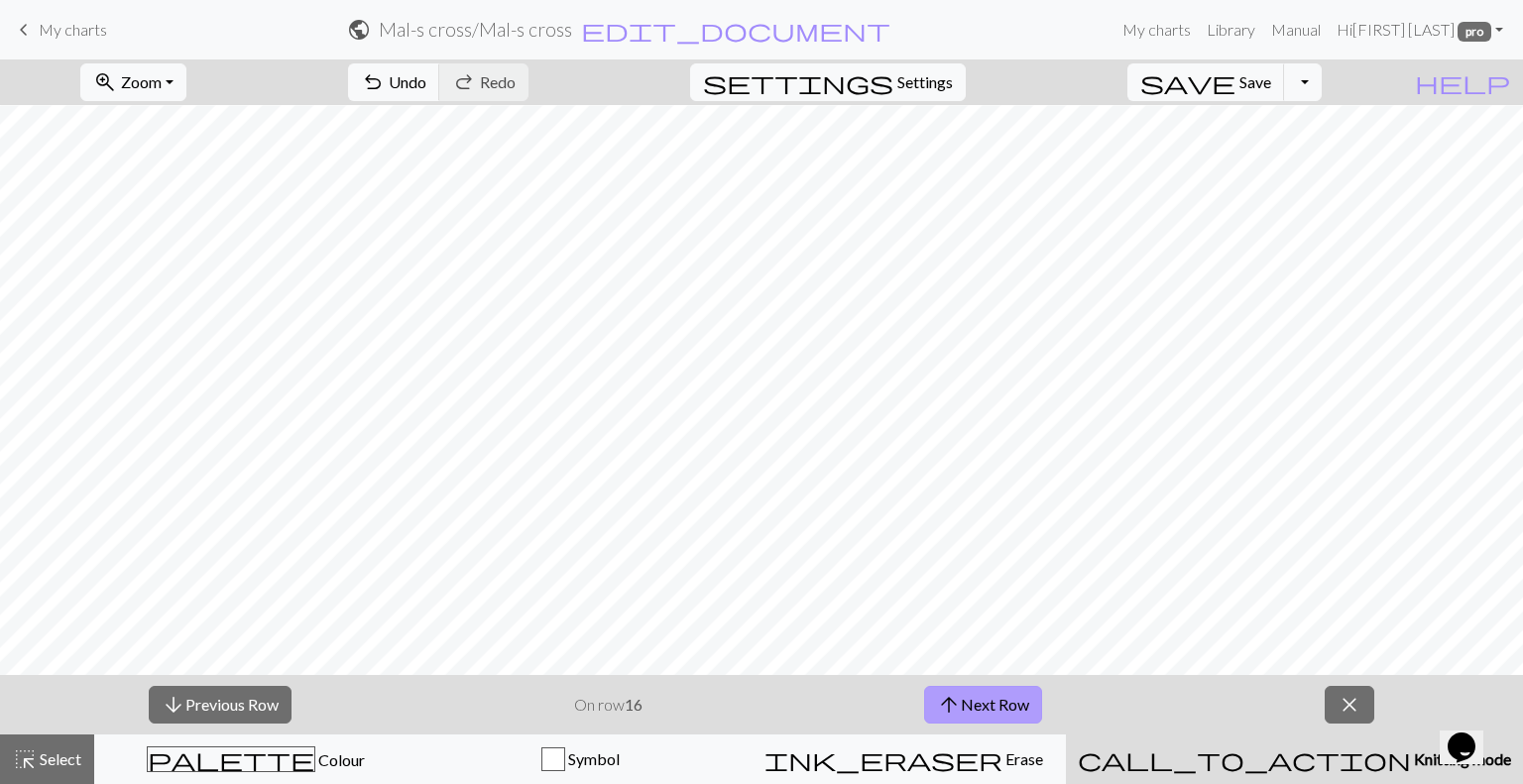 click on "arrow_upward  Next Row" at bounding box center (983, 705) 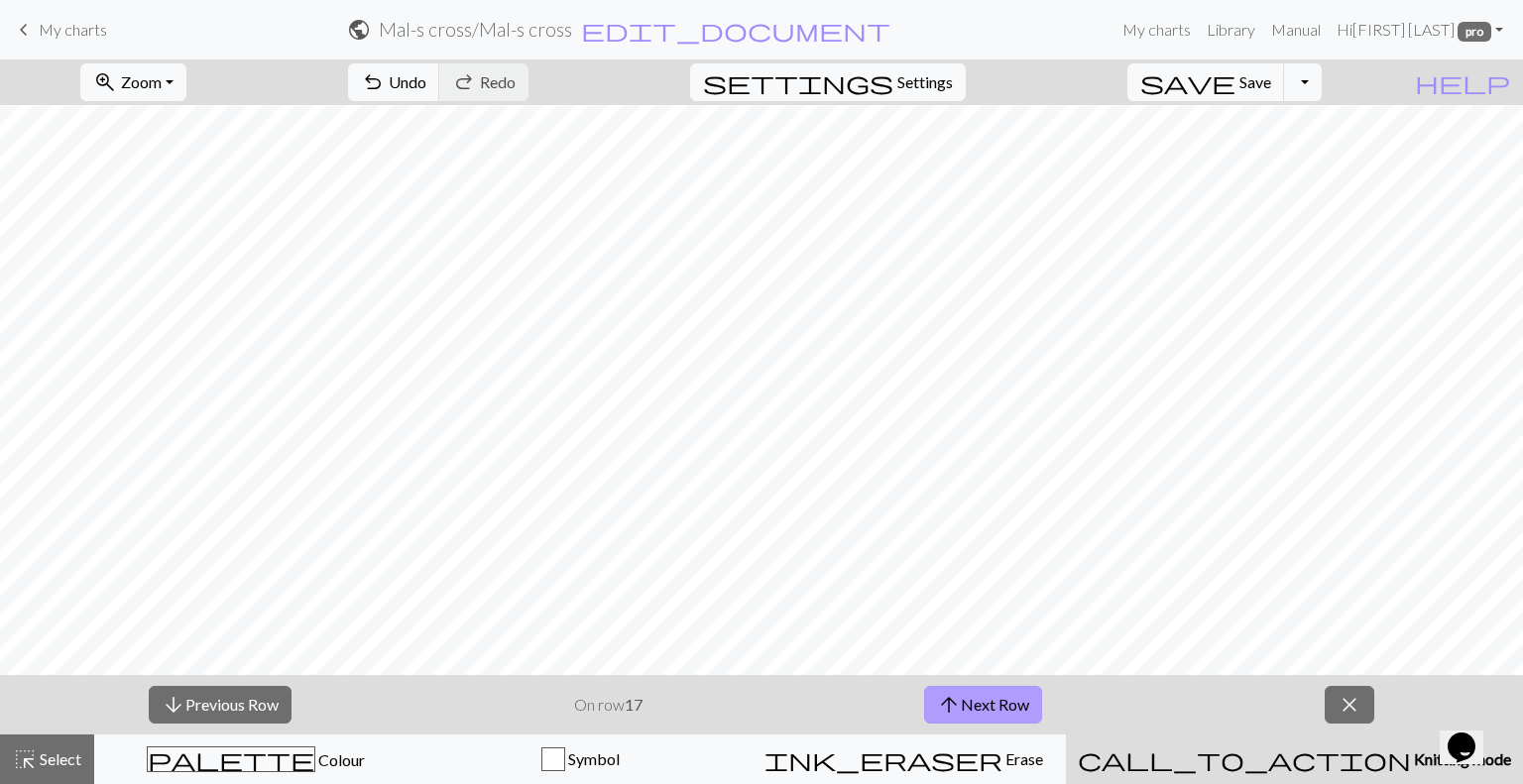 click on "arrow_upward  Next Row" at bounding box center [983, 705] 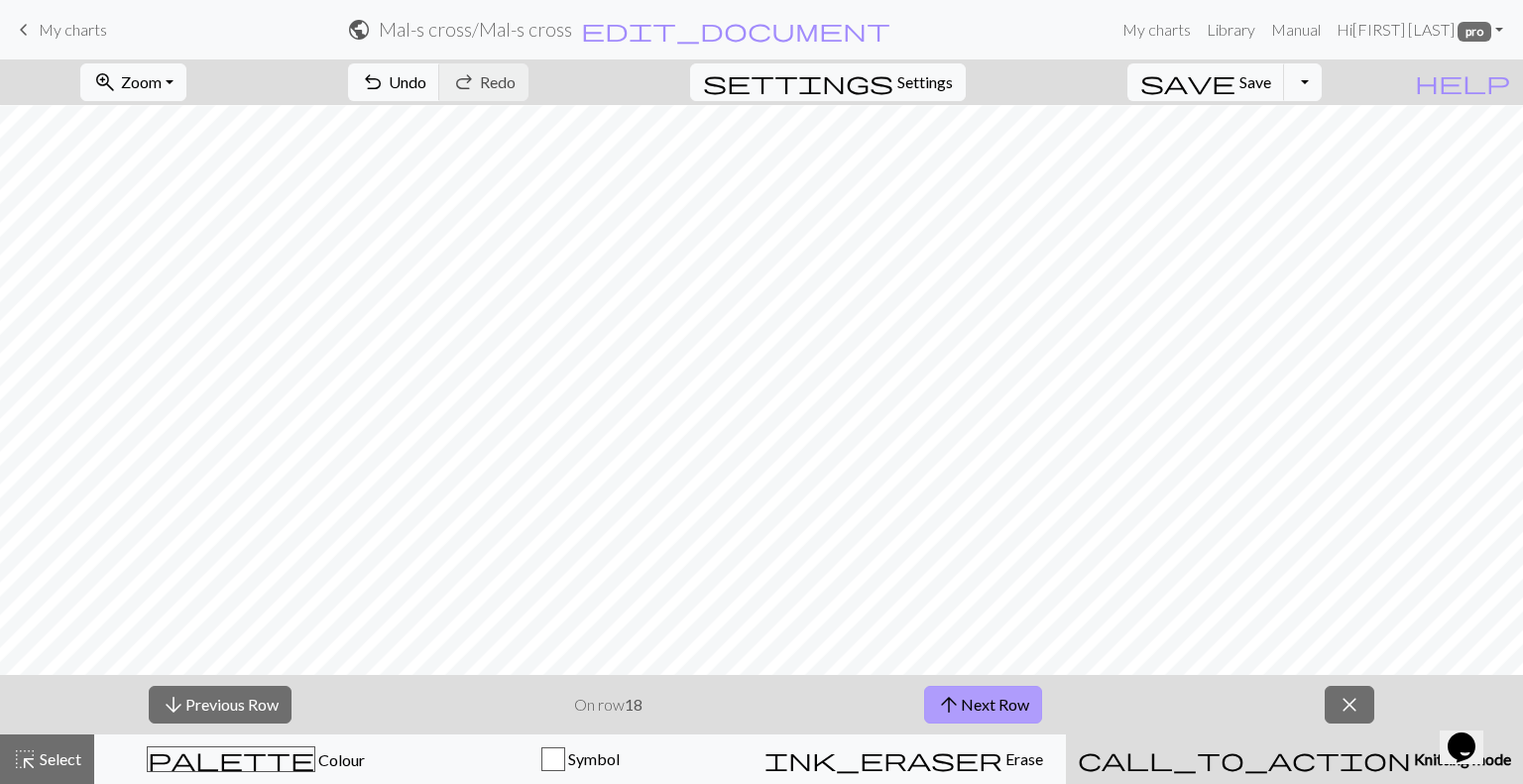 click on "arrow_upward  Next Row" at bounding box center [983, 705] 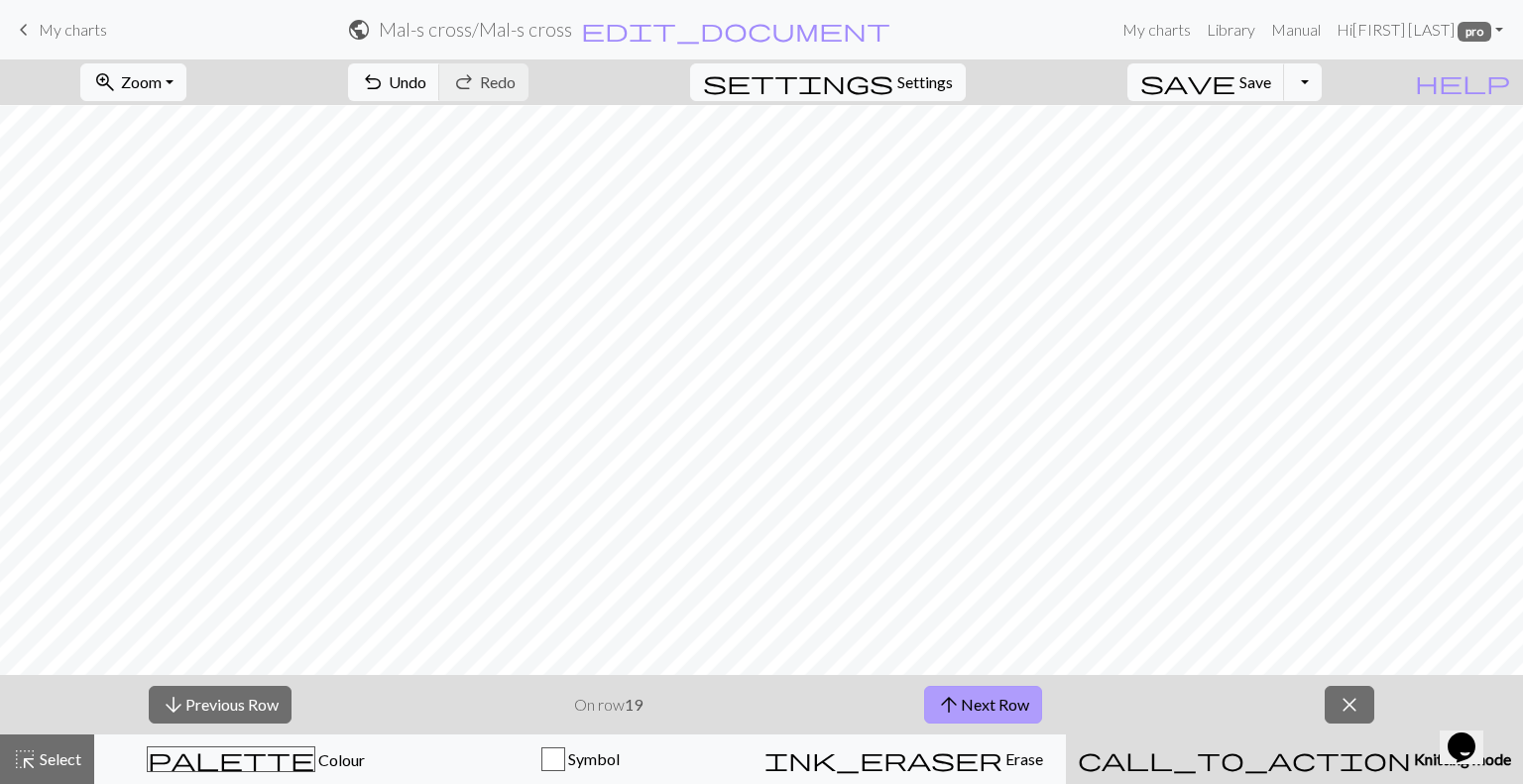 click on "arrow_upward  Next Row" at bounding box center (983, 705) 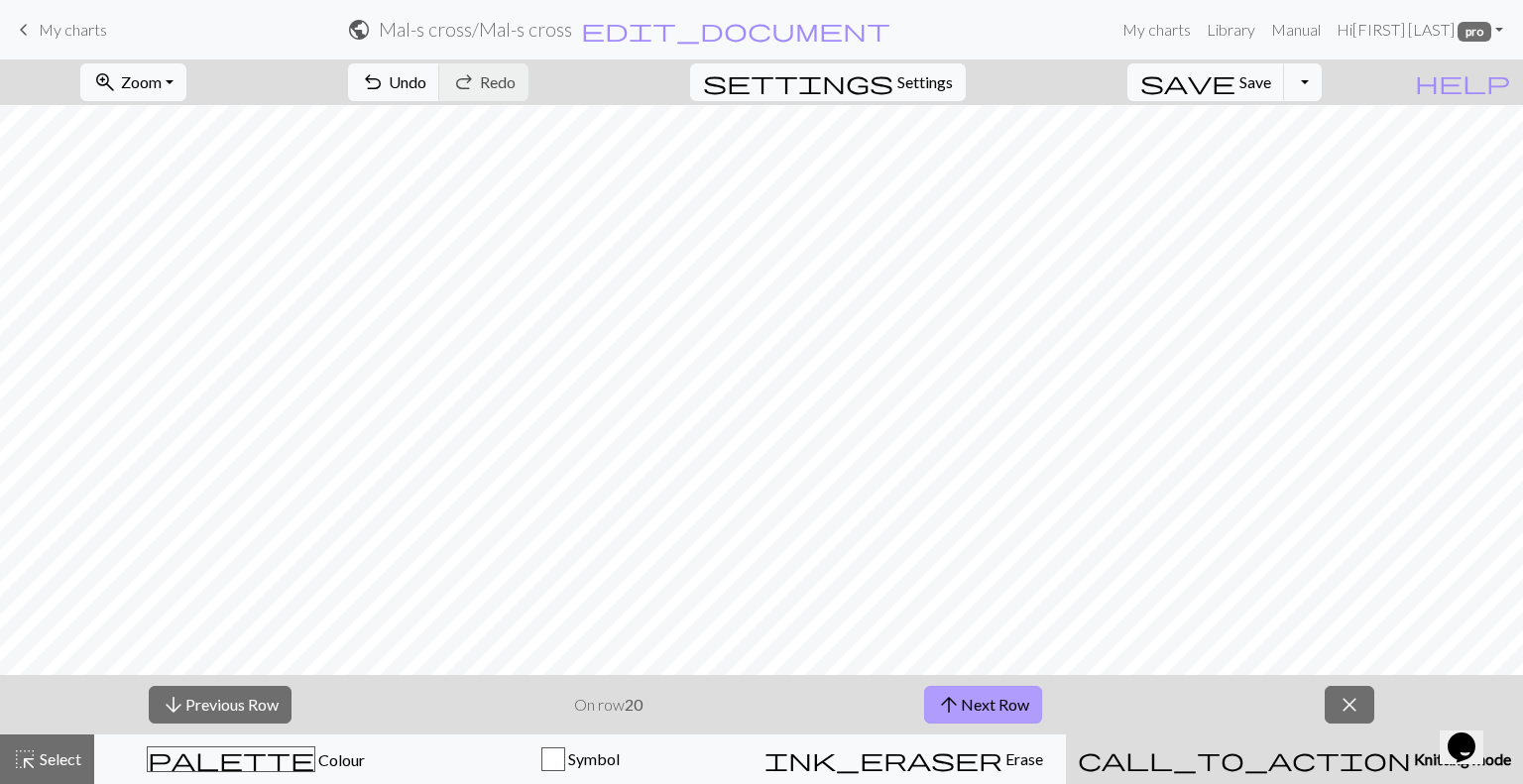 click on "arrow_upward  Next Row" at bounding box center (983, 705) 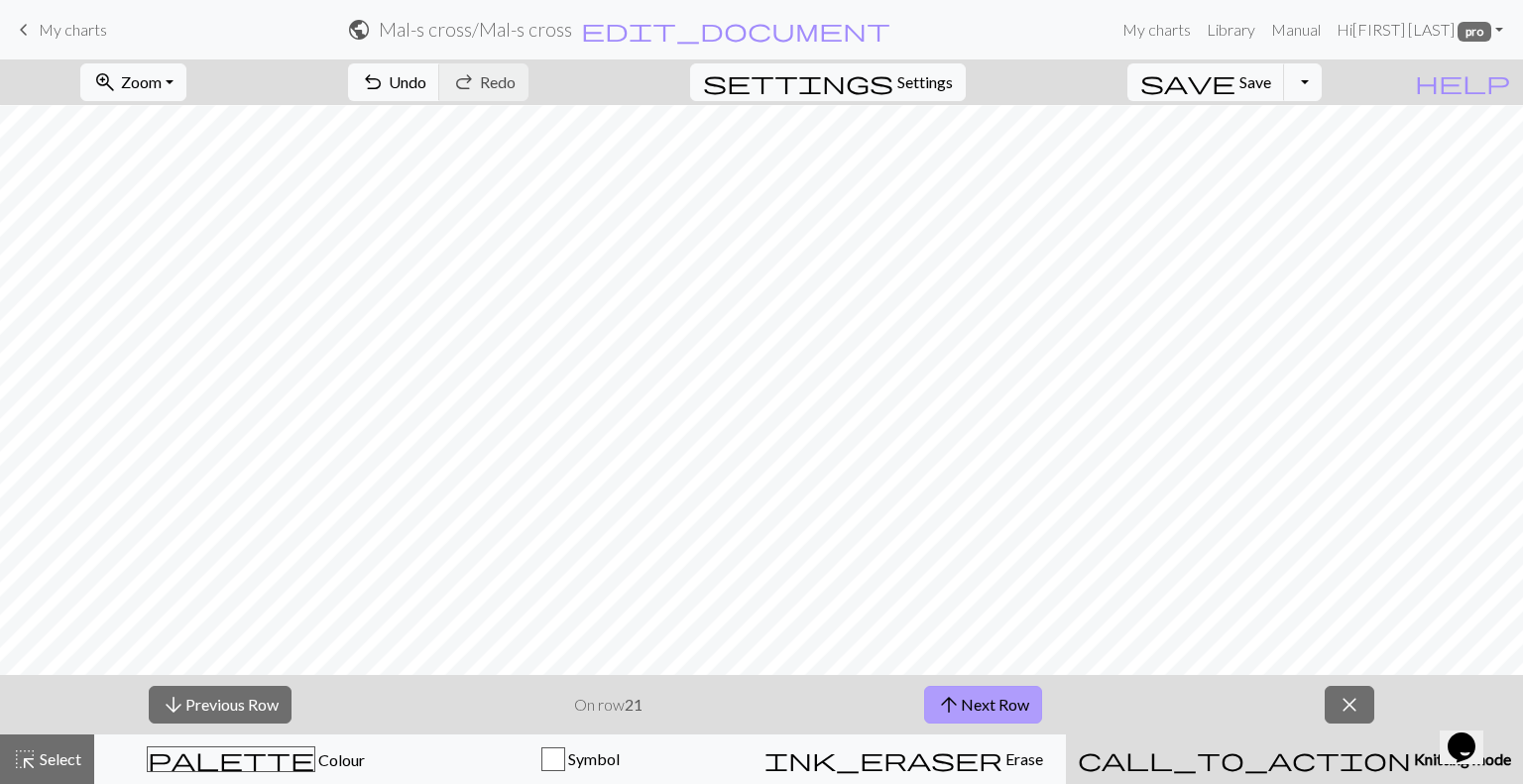 click on "arrow_upward  Next Row" at bounding box center (983, 705) 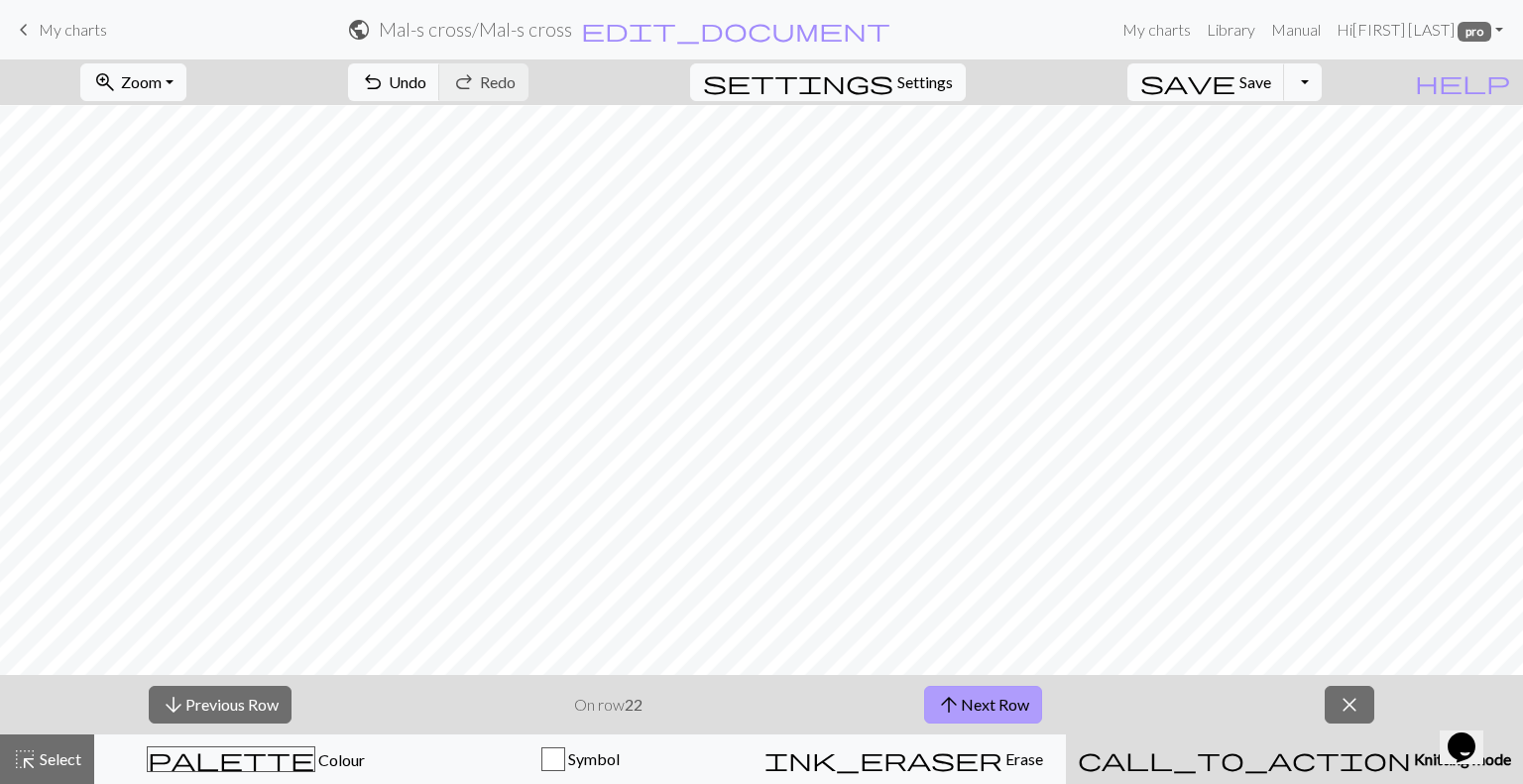 click on "arrow_upward  Next Row" at bounding box center [983, 705] 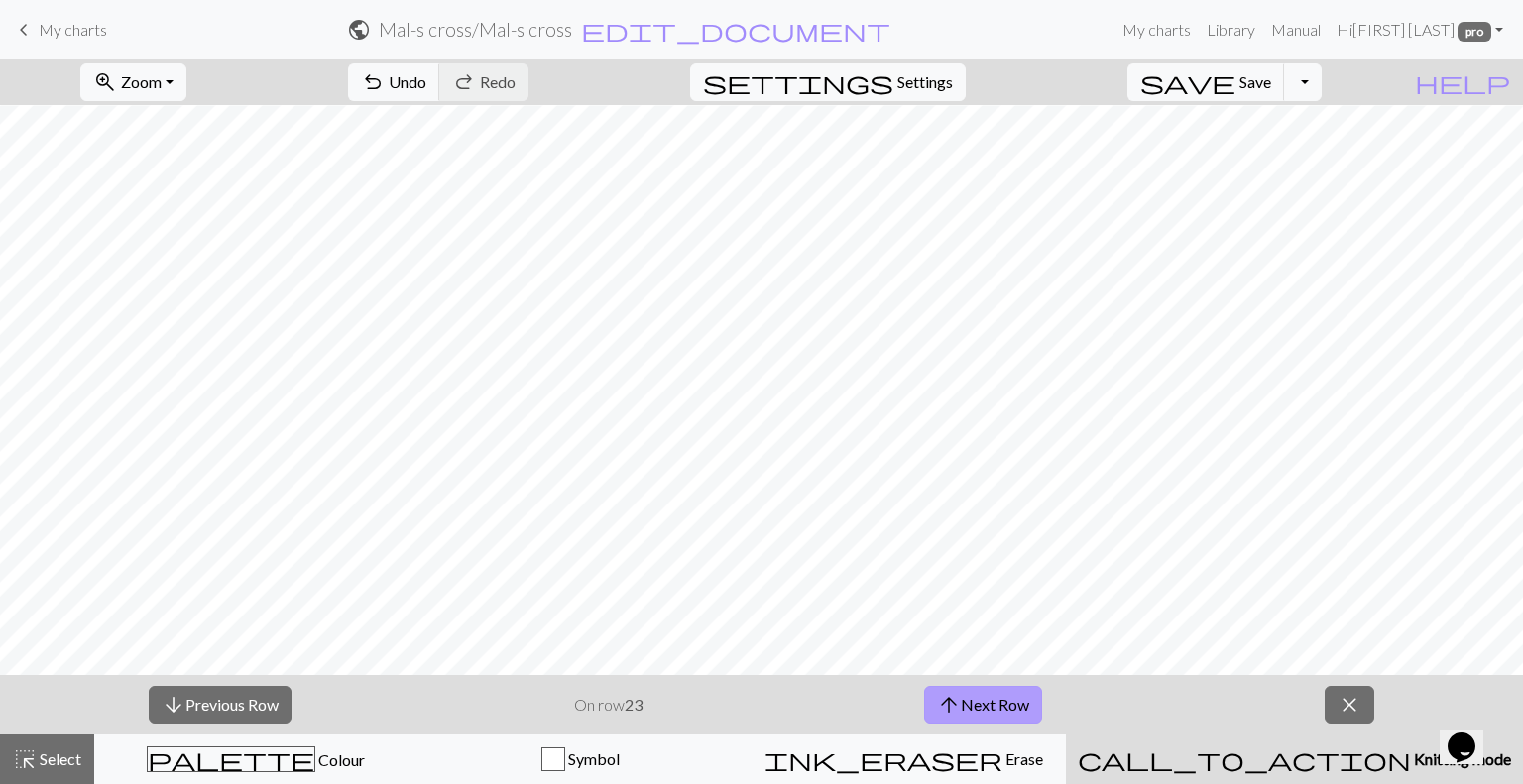 click on "arrow_upward  Next Row" at bounding box center (983, 705) 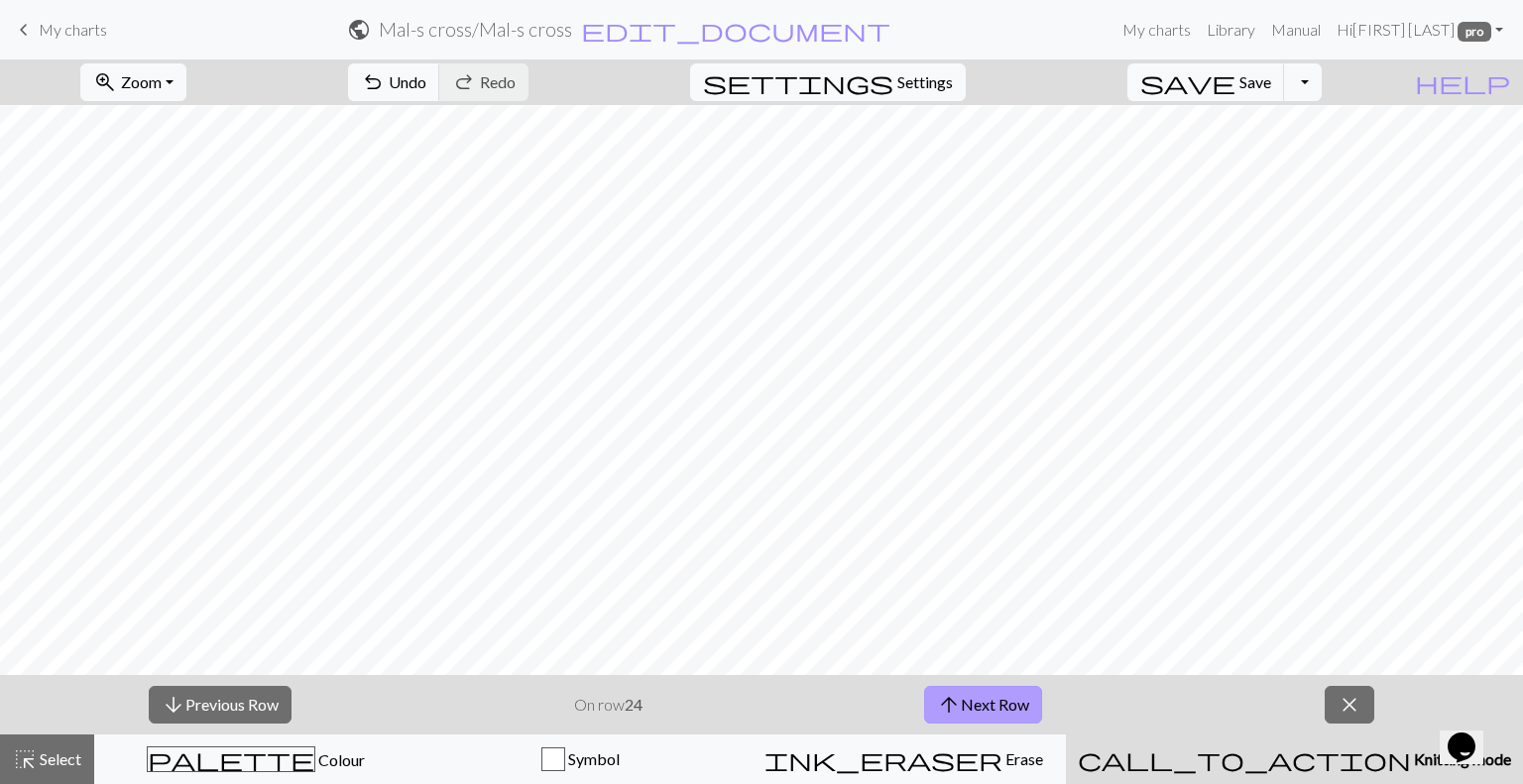 click on "arrow_upward  Next Row" at bounding box center [983, 705] 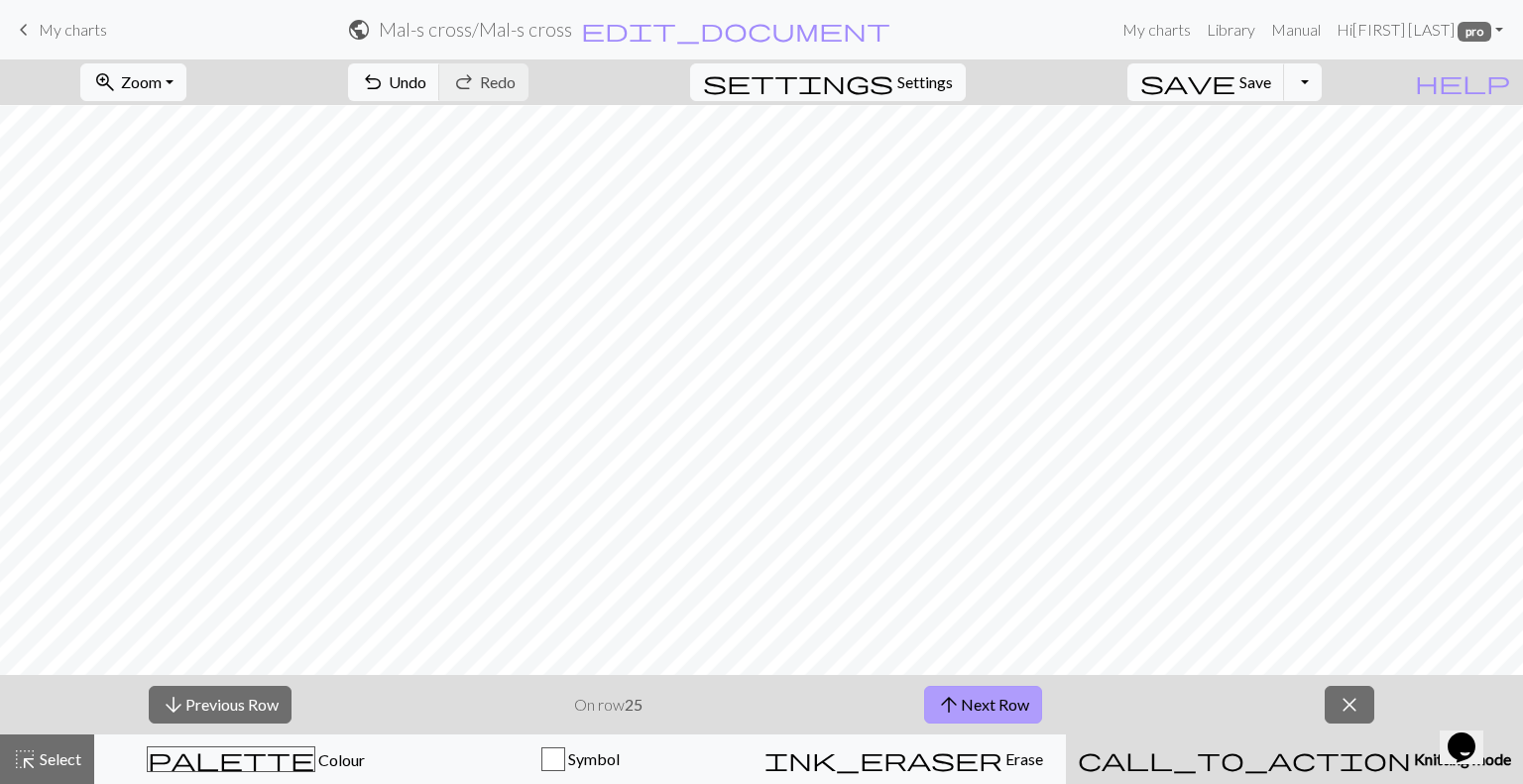 click on "arrow_upward  Next Row" at bounding box center [983, 705] 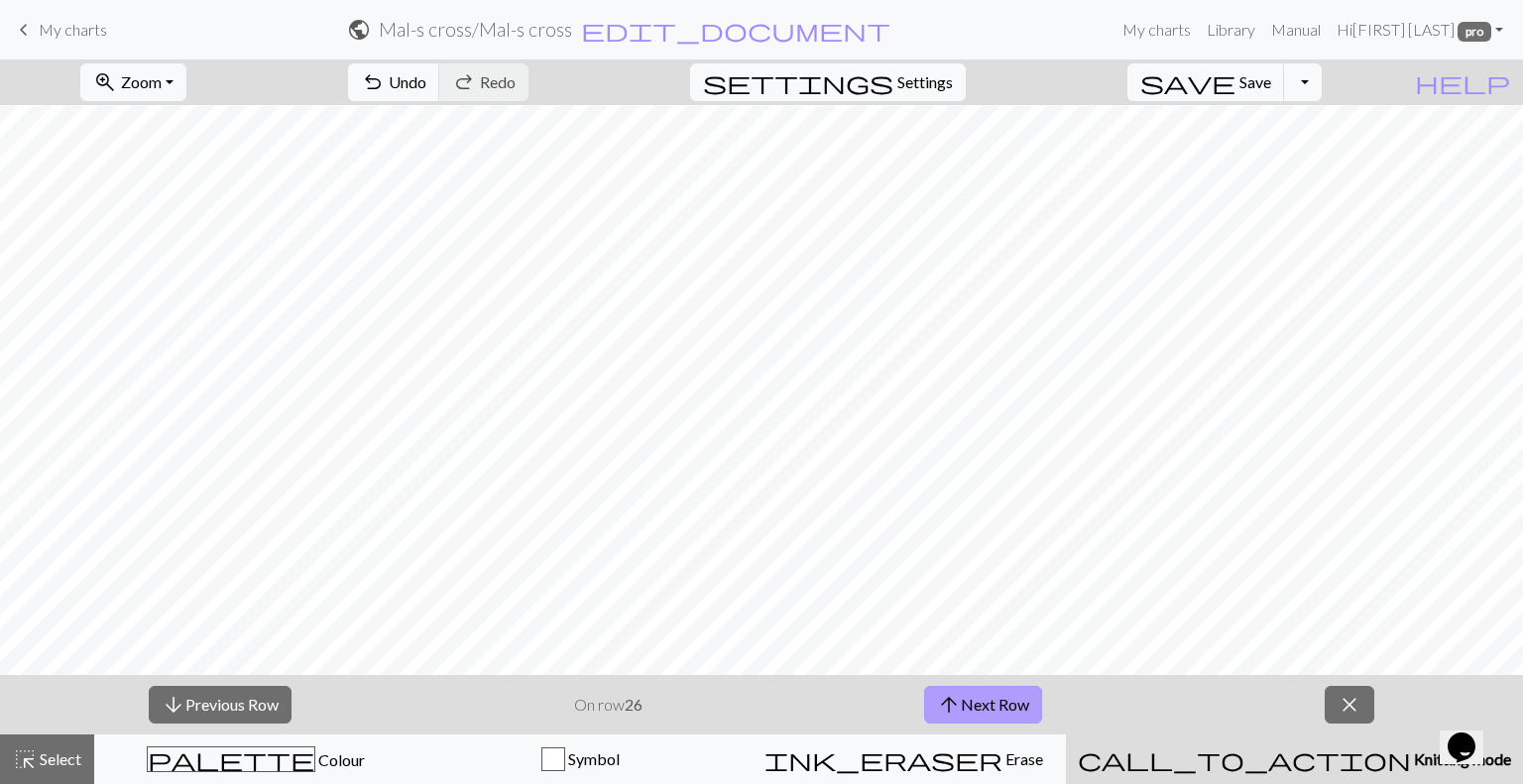 click on "arrow_upward  Next Row" at bounding box center [983, 705] 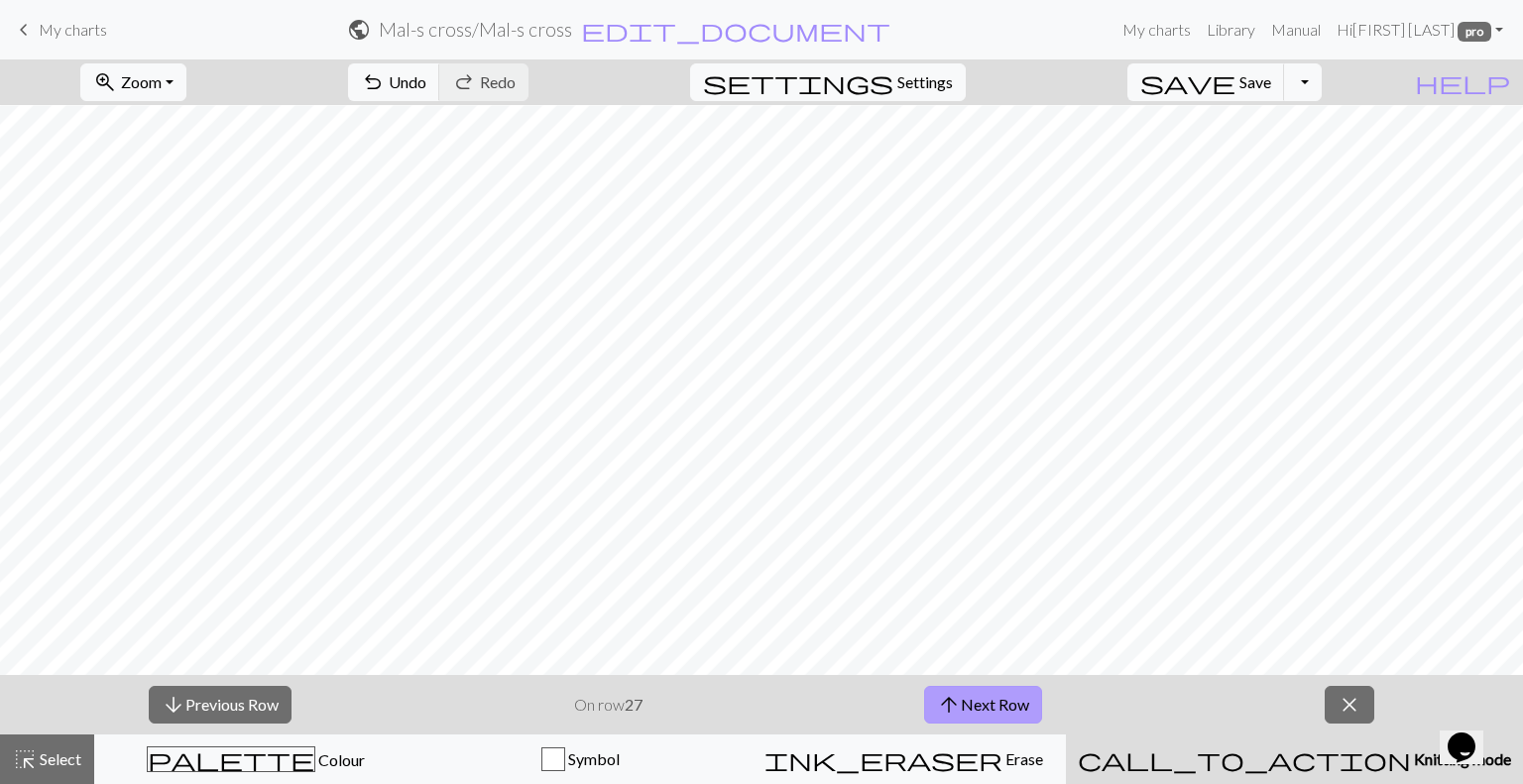 click on "arrow_upward  Next Row" at bounding box center [983, 705] 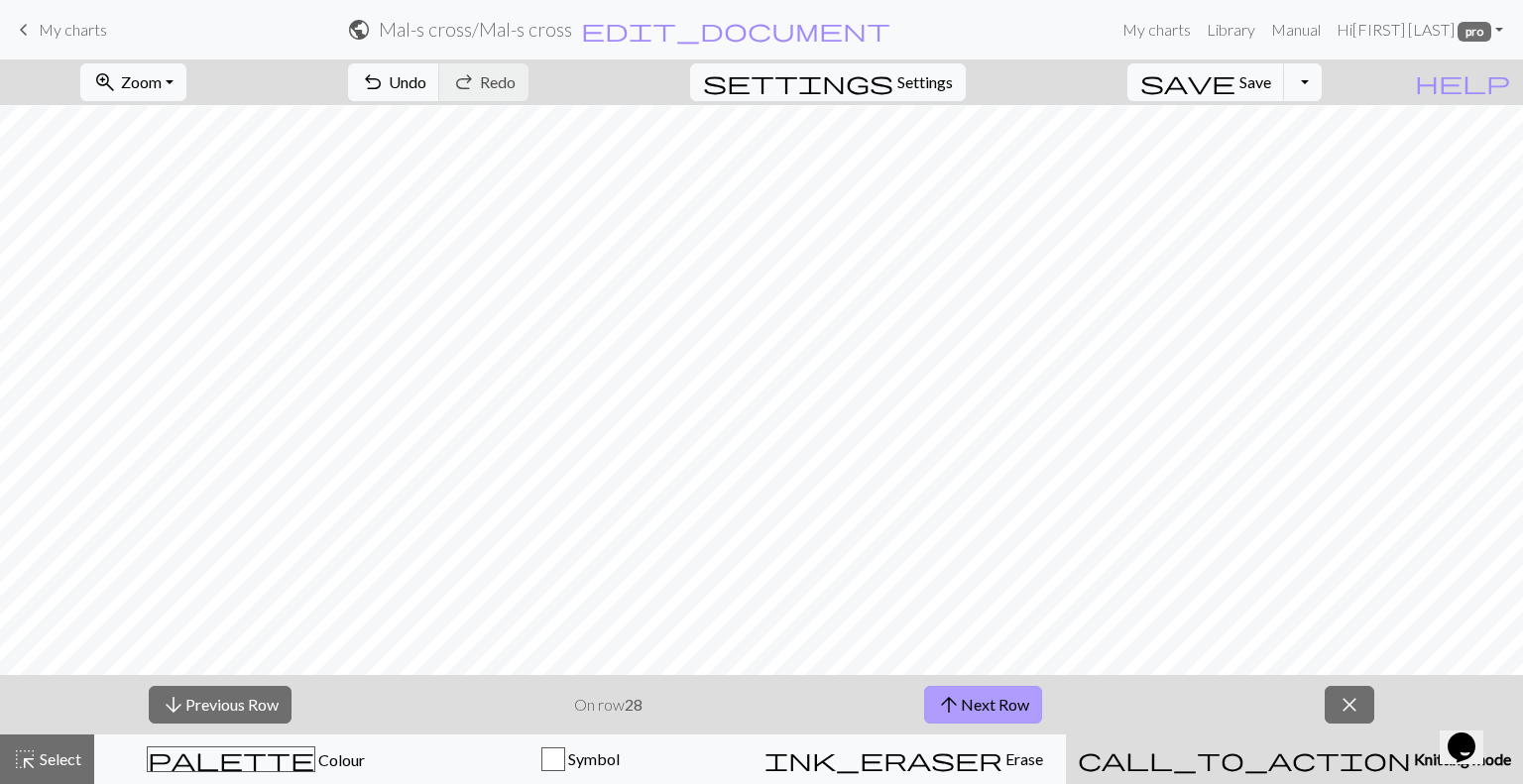 click on "arrow_upward  Next Row" at bounding box center (983, 705) 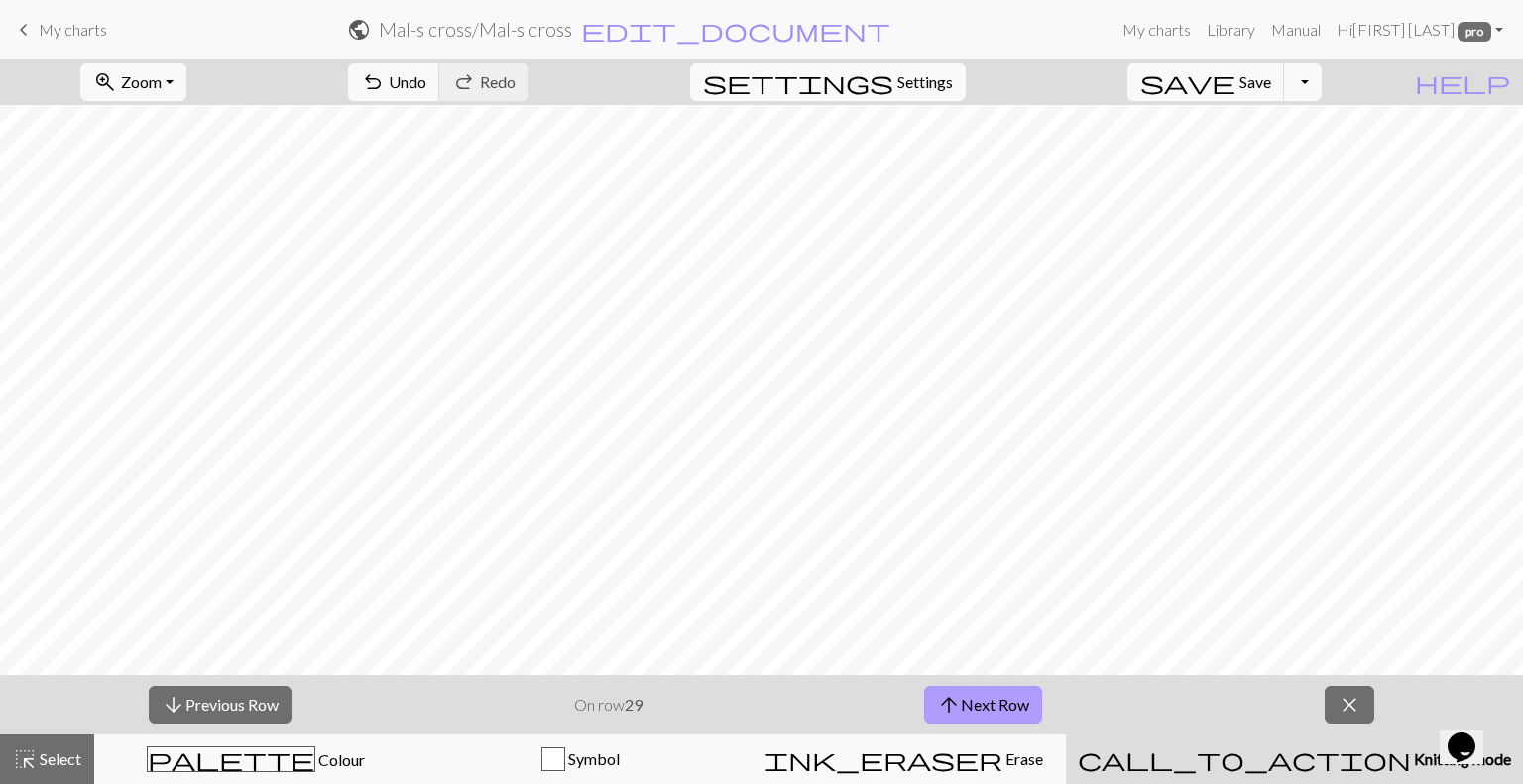 click on "arrow_upward  Next Row" at bounding box center [983, 705] 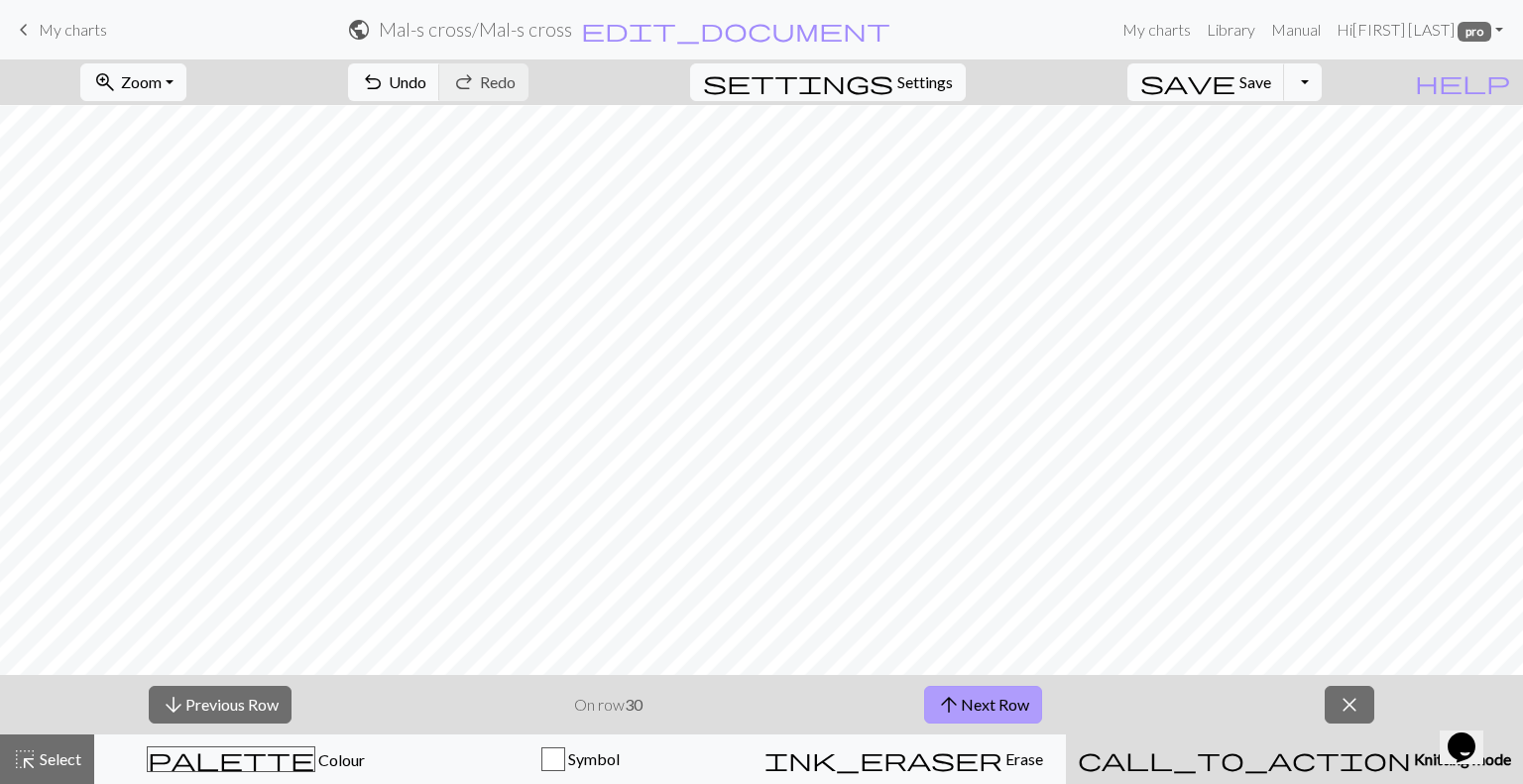 click on "arrow_upward  Next Row" at bounding box center [983, 705] 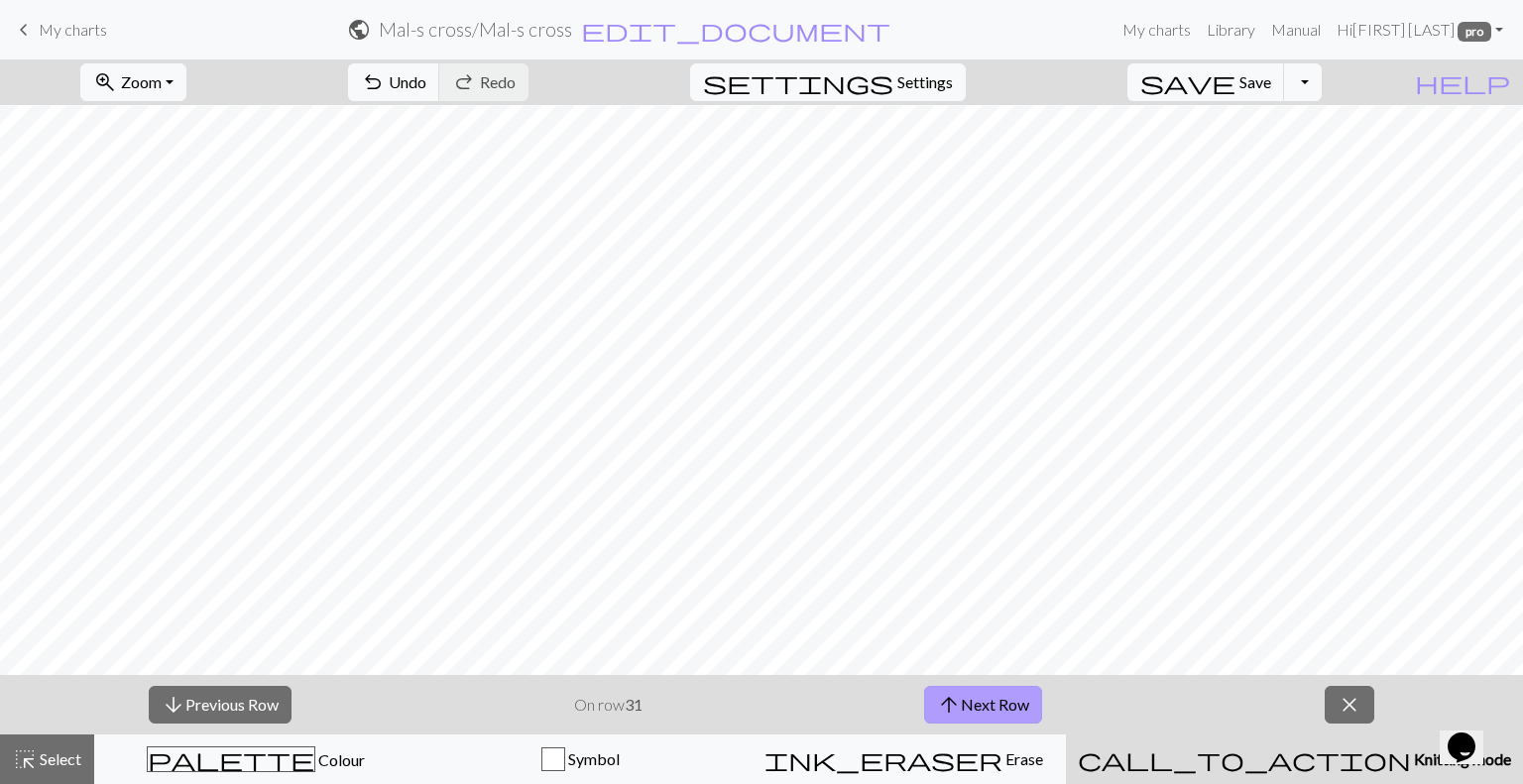 click on "arrow_upward  Next Row" at bounding box center [983, 705] 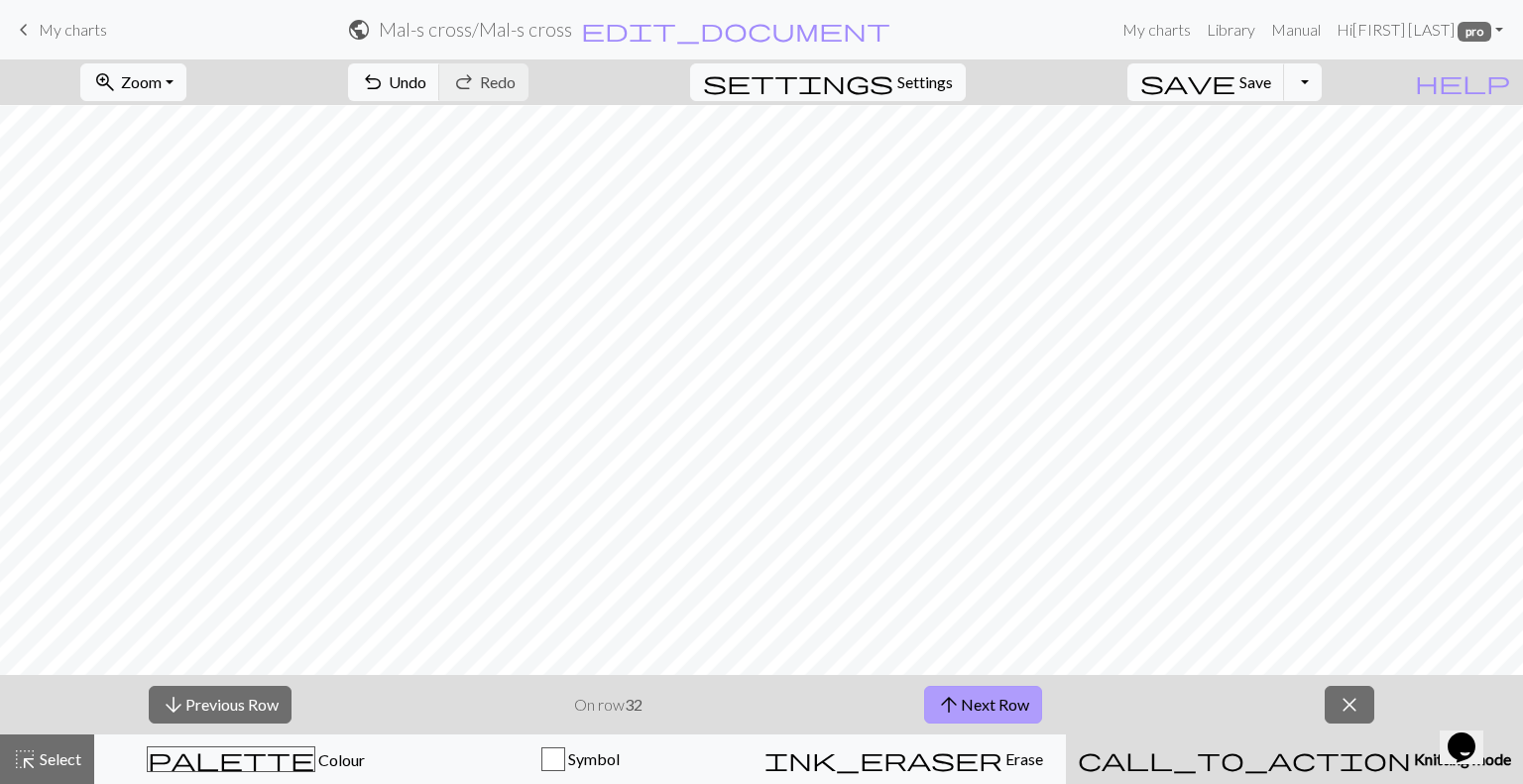 click on "arrow_upward  Next Row" at bounding box center (983, 705) 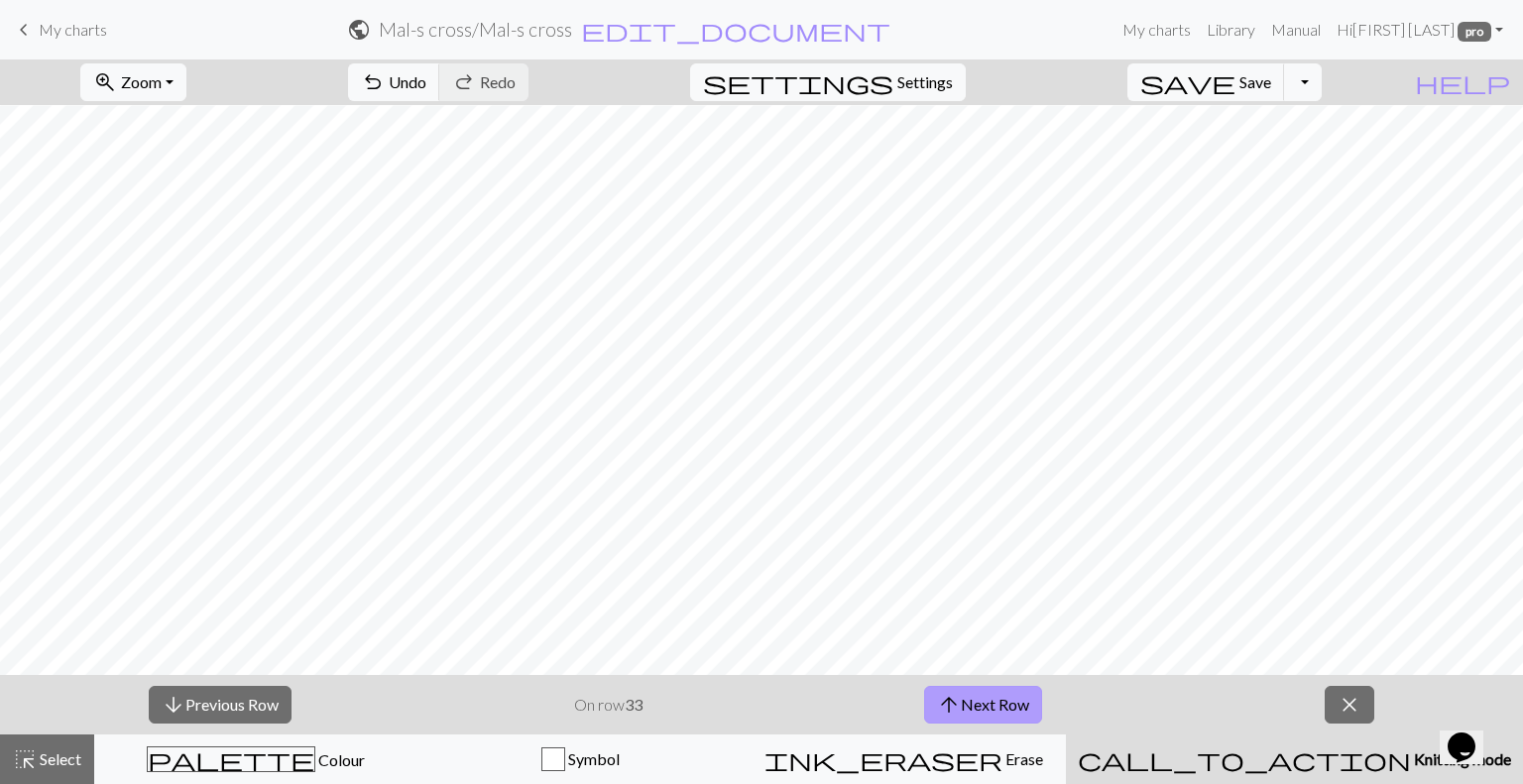 click on "arrow_upward  Next Row" at bounding box center [983, 705] 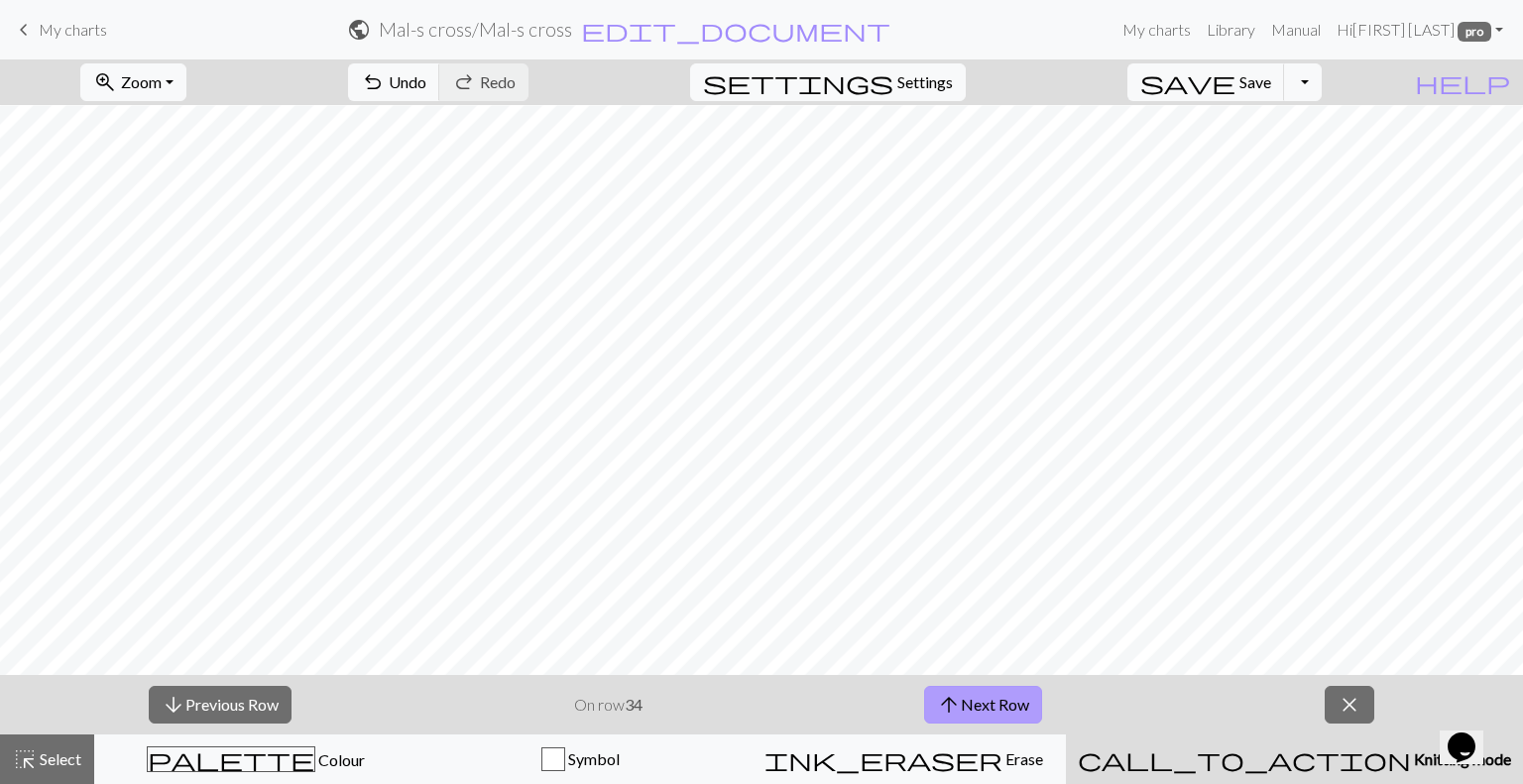 click on "arrow_upward  Next Row" at bounding box center (983, 705) 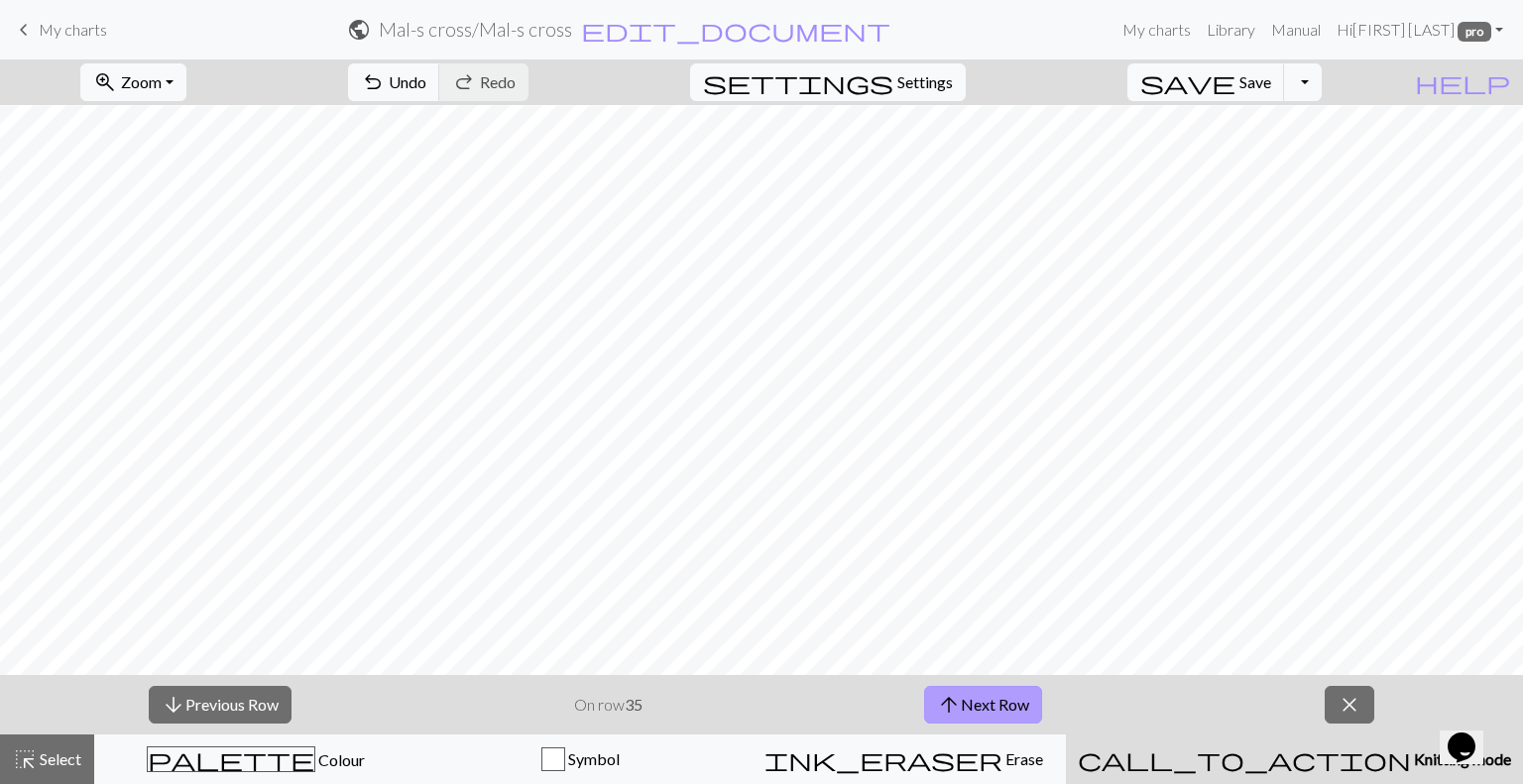 click on "arrow_upward  Next Row" at bounding box center [983, 705] 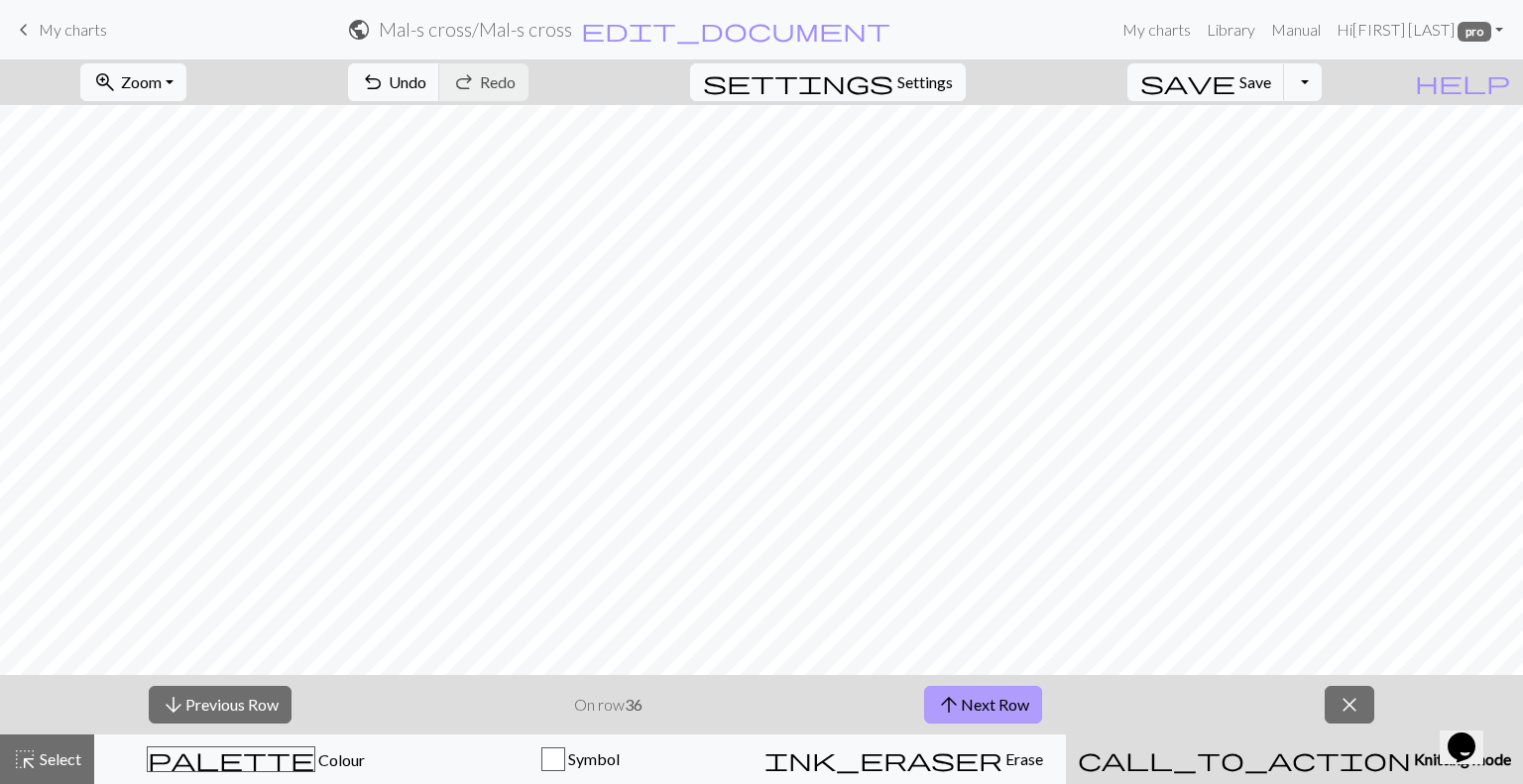 click on "arrow_upward  Next Row" at bounding box center (983, 705) 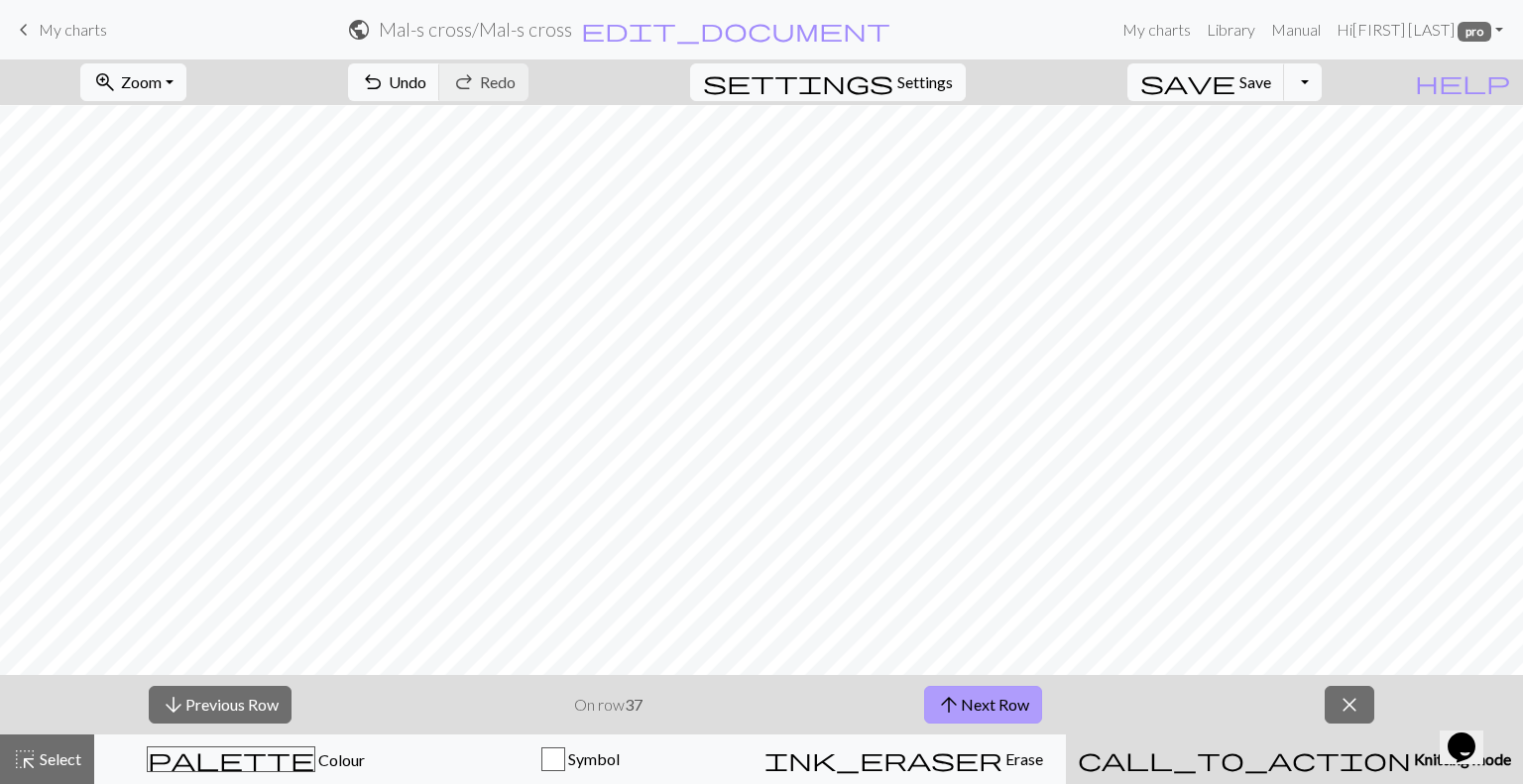 click on "arrow_upward  Next Row" at bounding box center (983, 705) 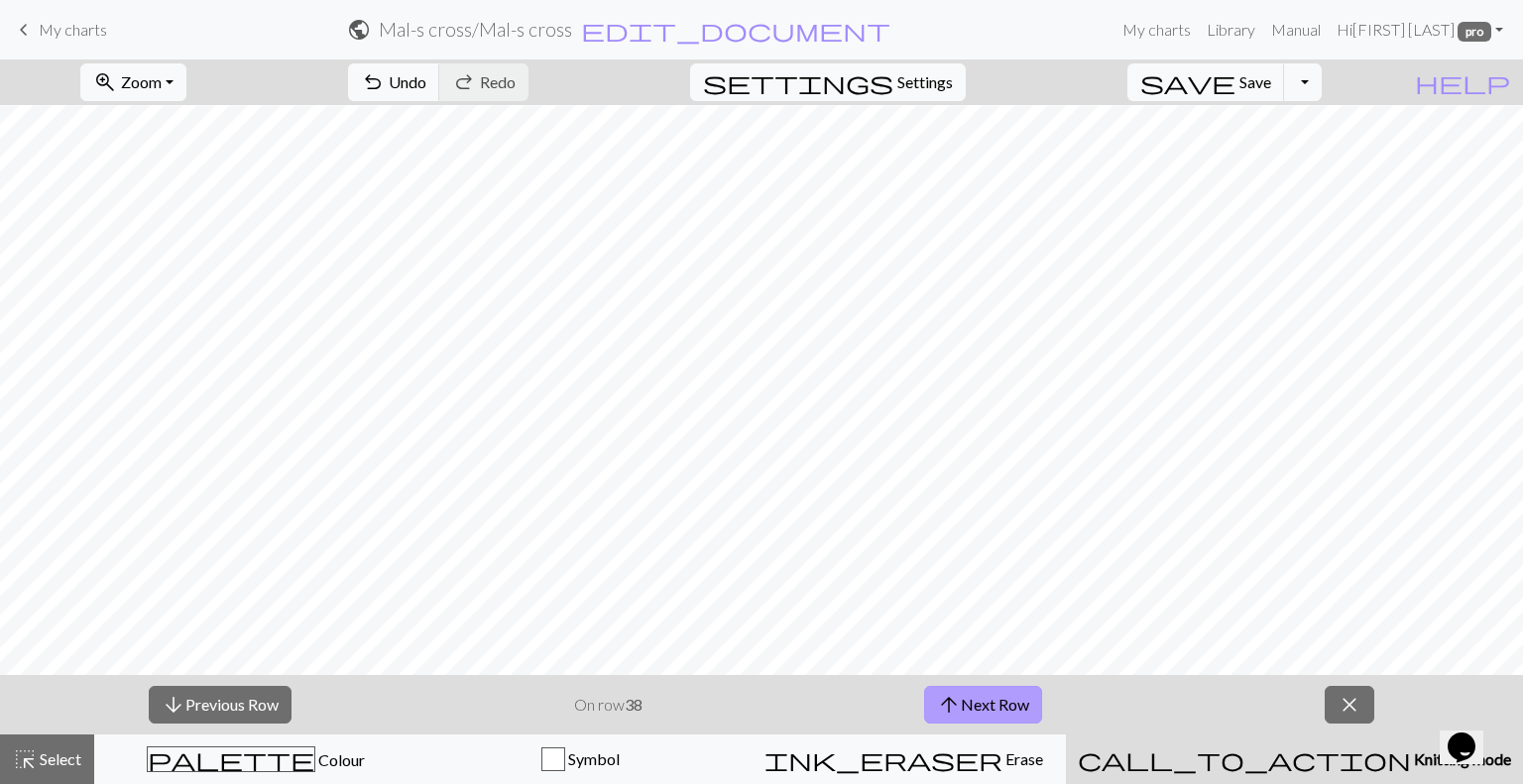 click on "arrow_upward  Next Row" at bounding box center (983, 705) 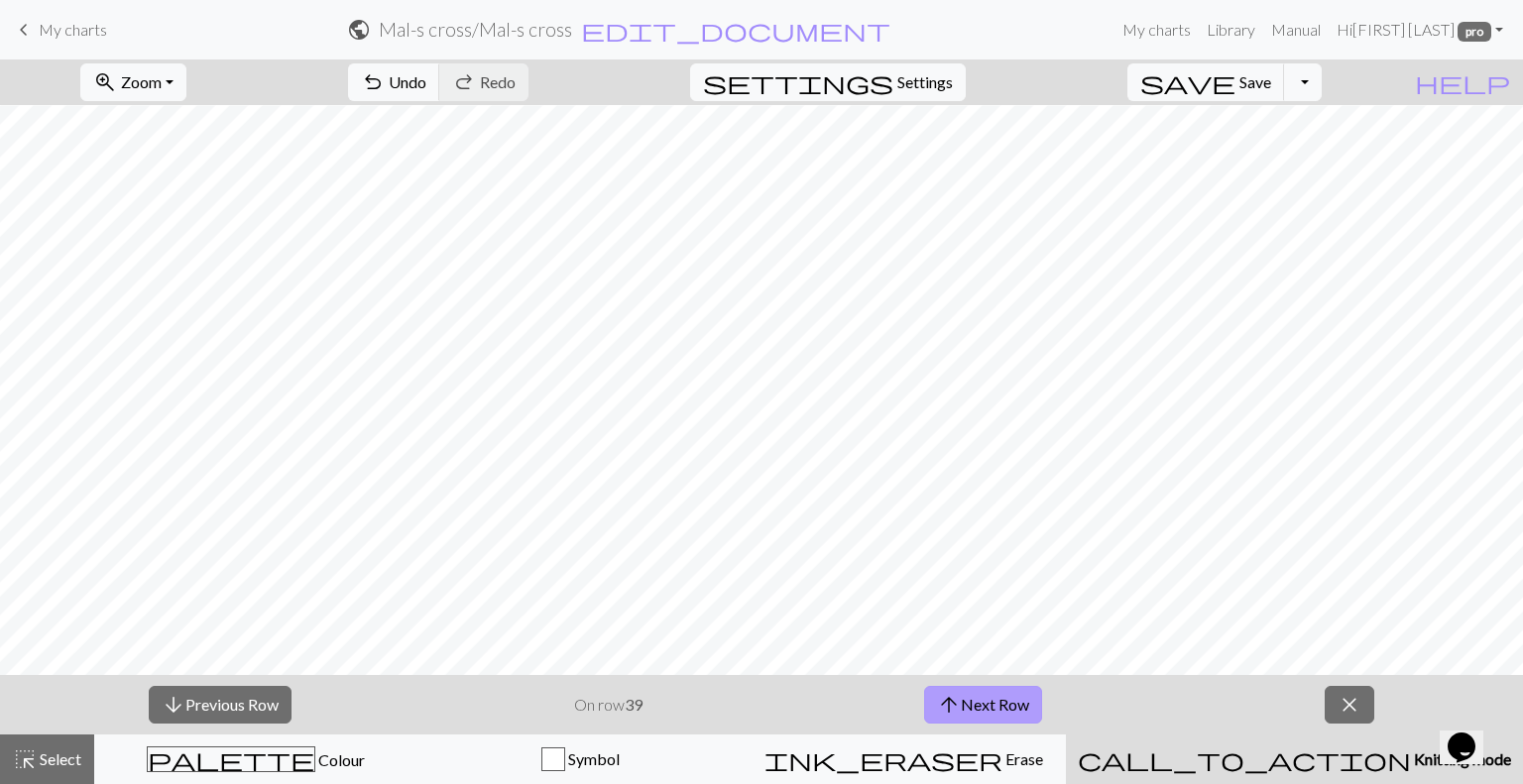 click on "arrow_upward  Next Row" at bounding box center (983, 705) 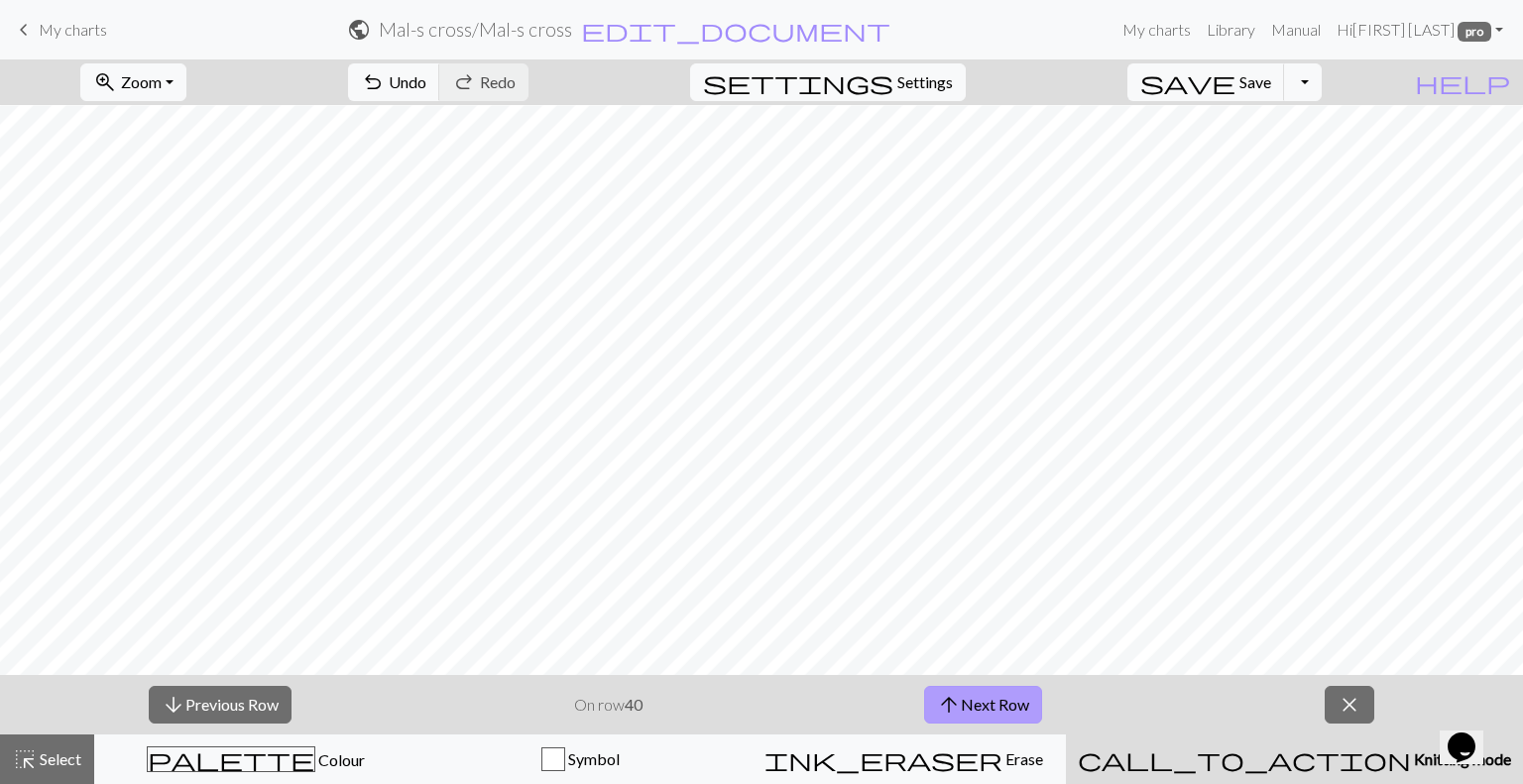 click on "arrow_upward  Next Row" at bounding box center (983, 705) 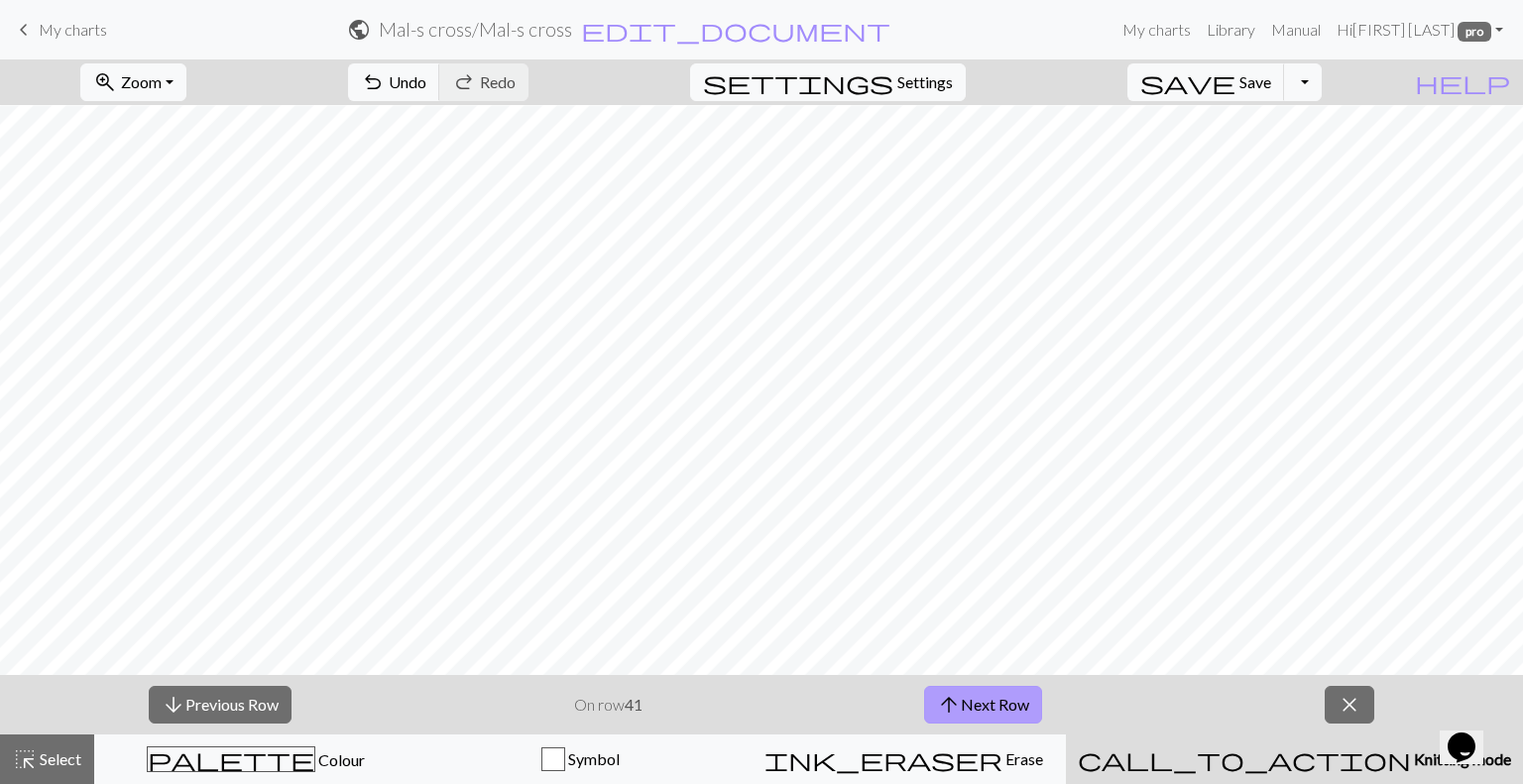 click on "arrow_upward  Next Row" at bounding box center (983, 705) 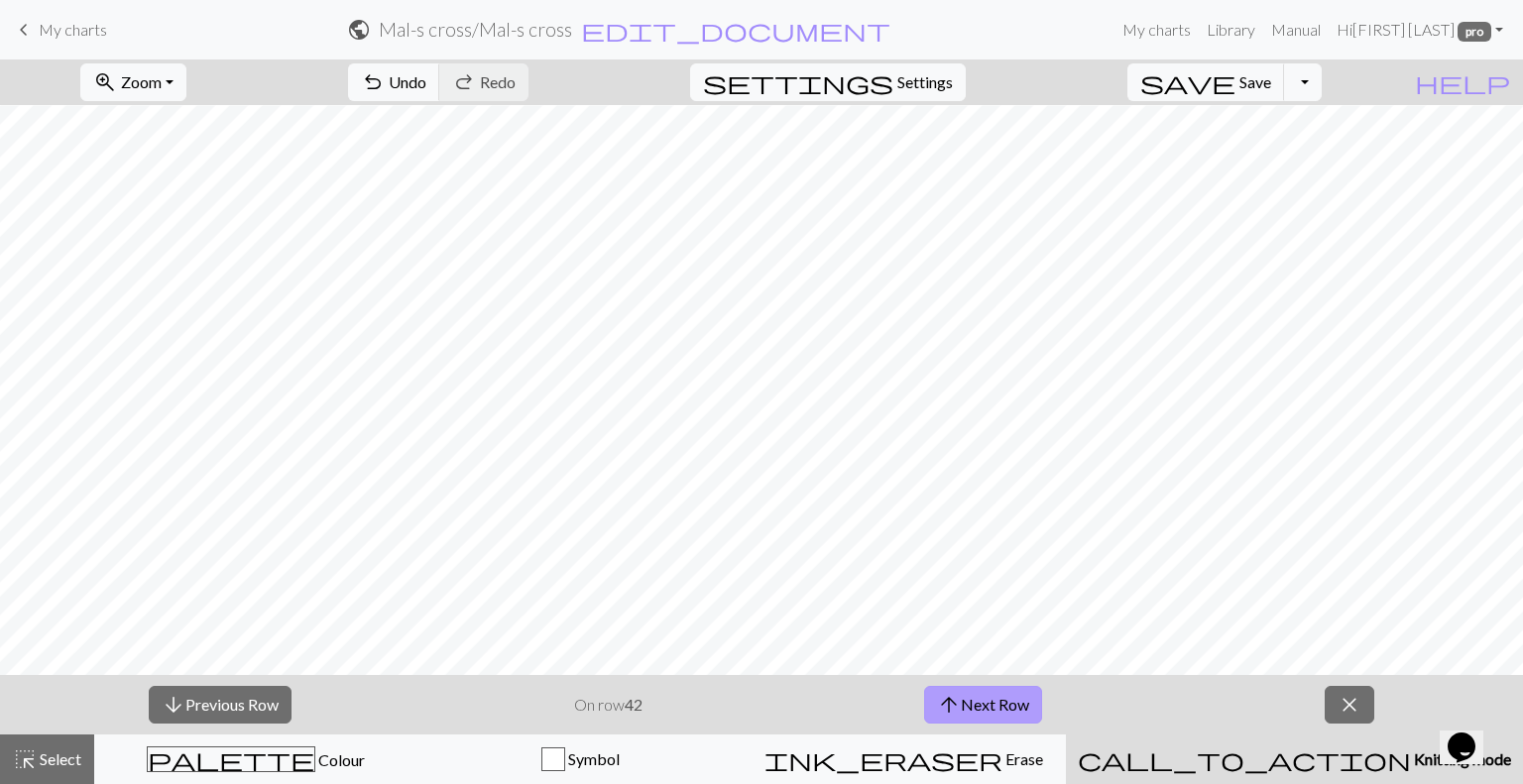 click on "arrow_upward  Next Row" at bounding box center (983, 705) 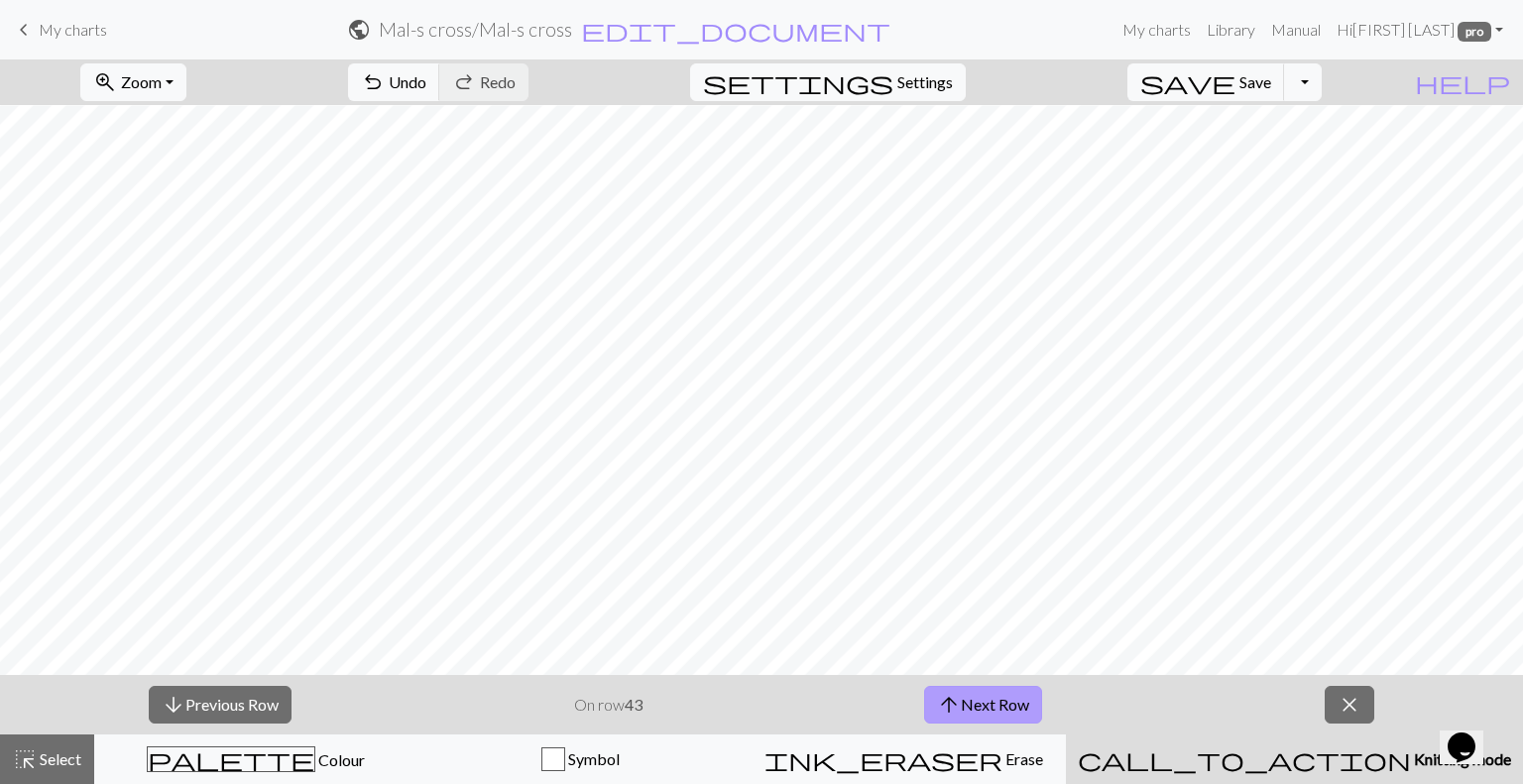 click on "arrow_upward  Next Row" at bounding box center (983, 705) 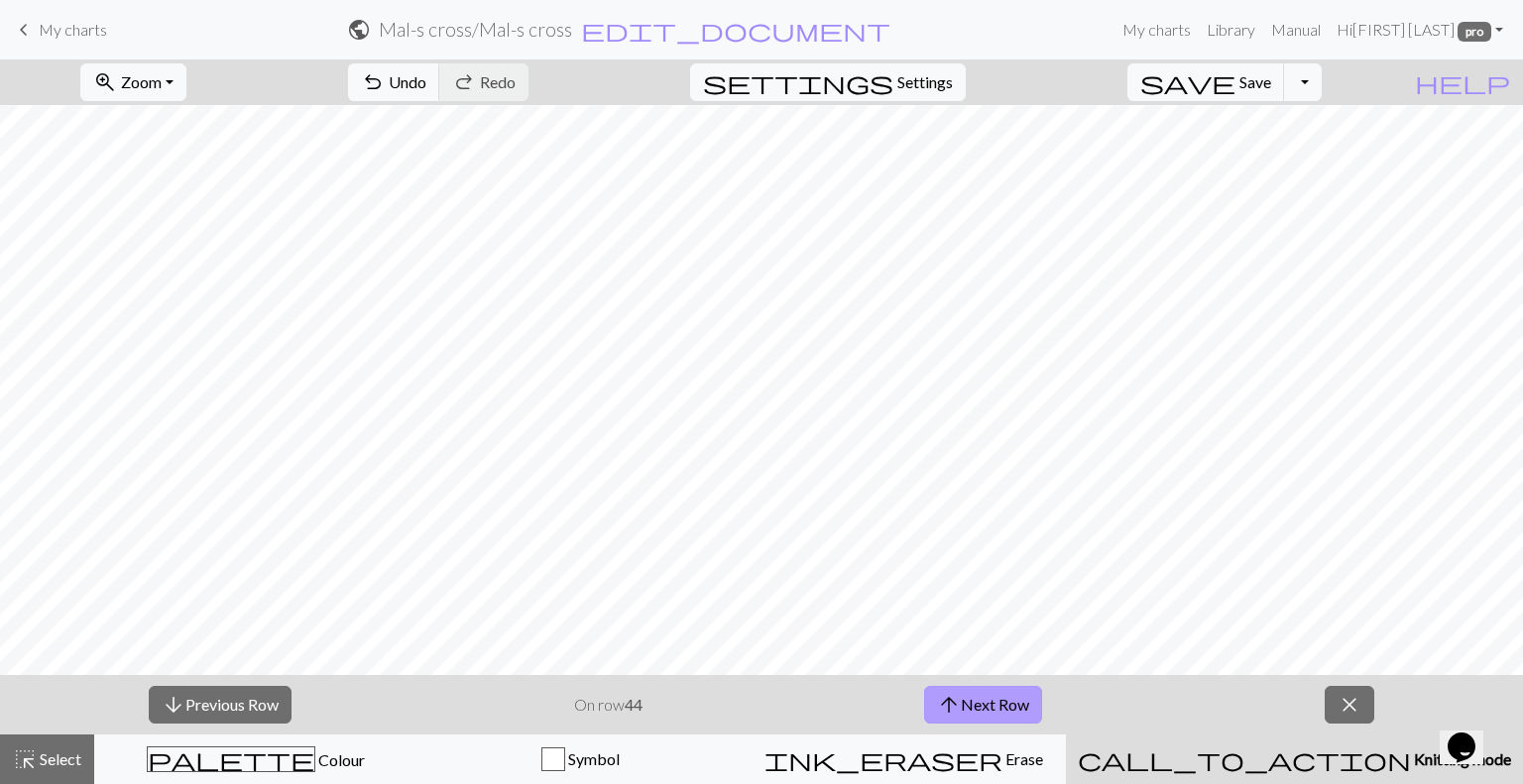 click on "arrow_upward  Next Row" at bounding box center (983, 705) 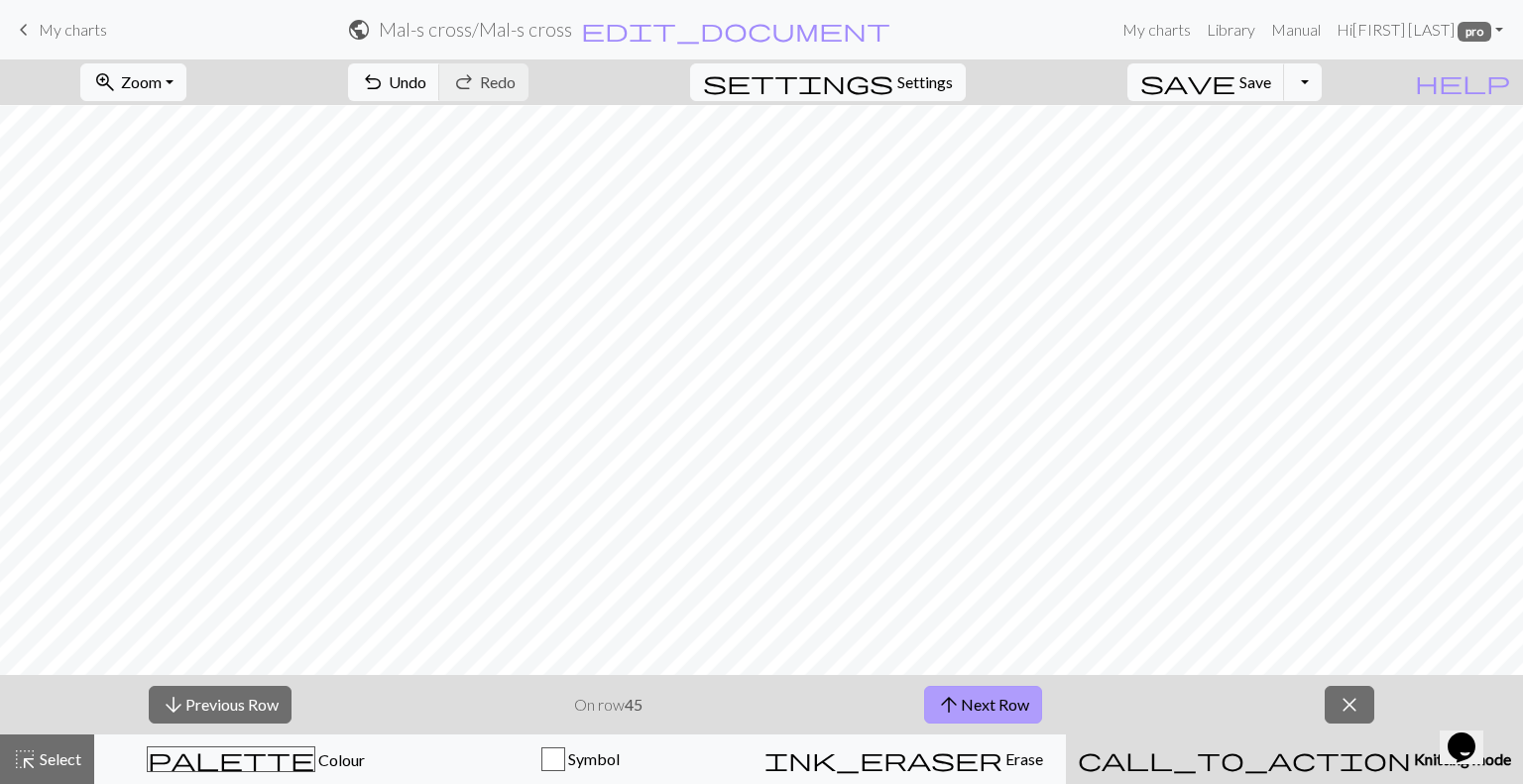 click on "arrow_upward  Next Row" at bounding box center [983, 705] 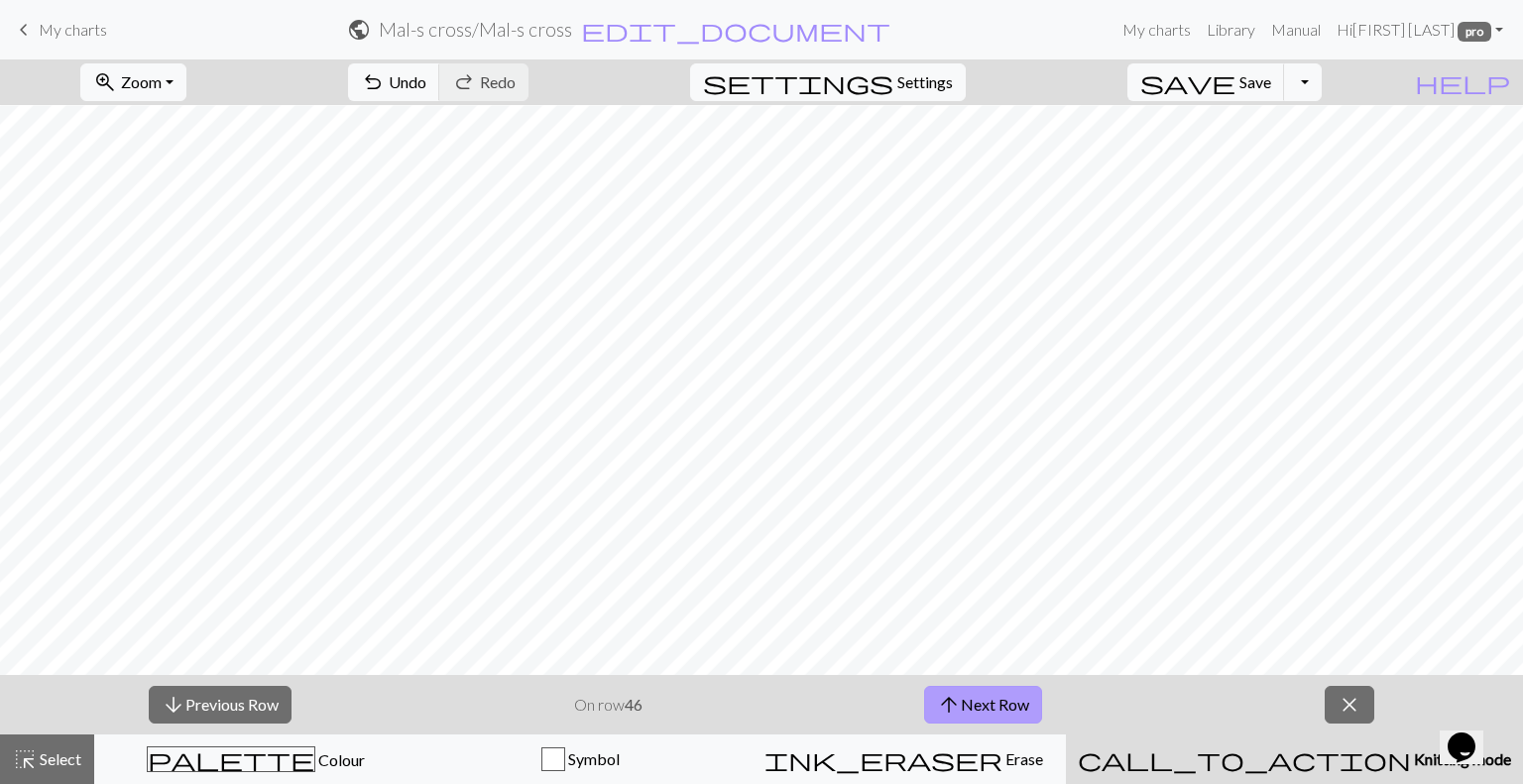 click on "arrow_upward  Next Row" at bounding box center (983, 705) 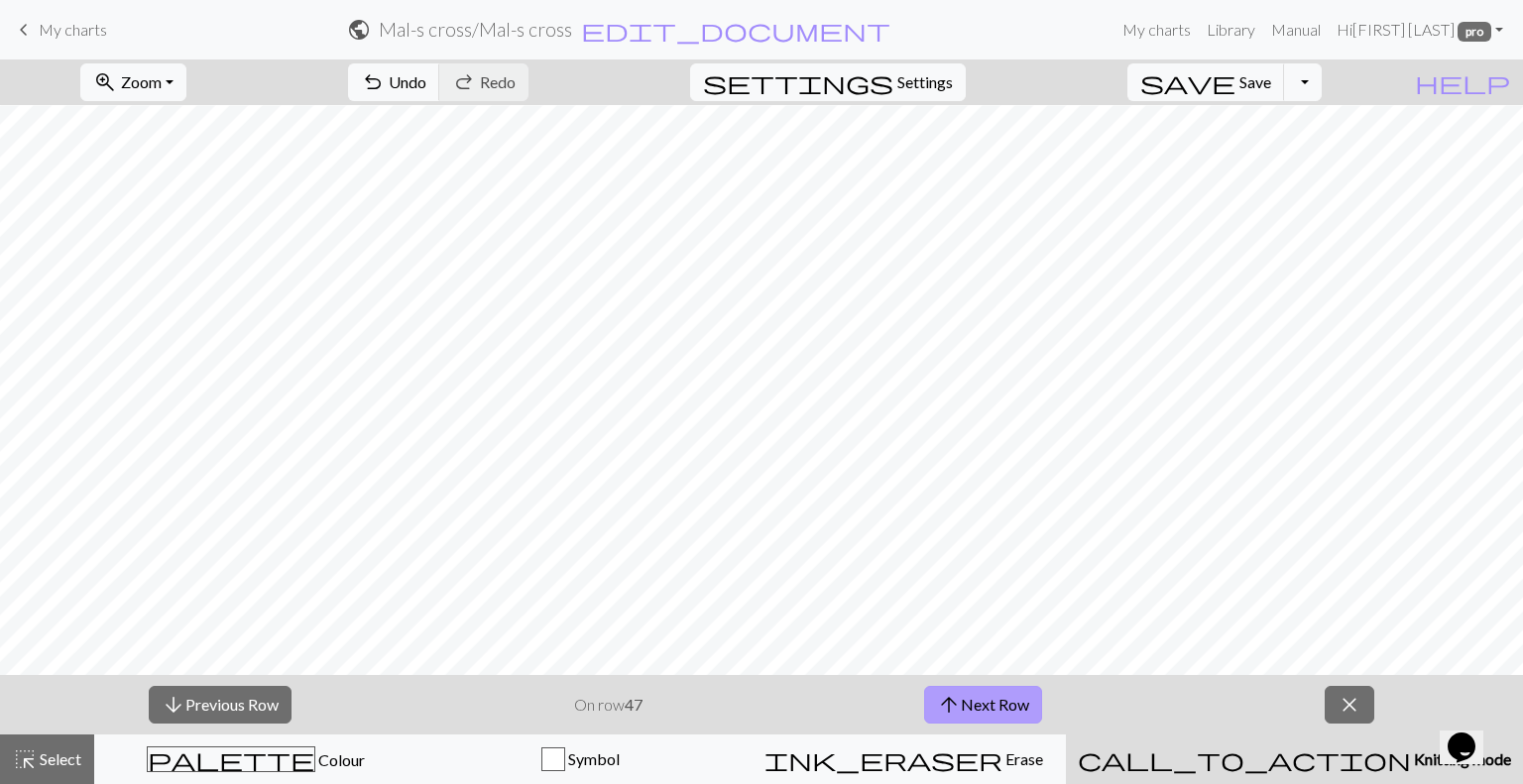 click on "arrow_upward  Next Row" at bounding box center [983, 705] 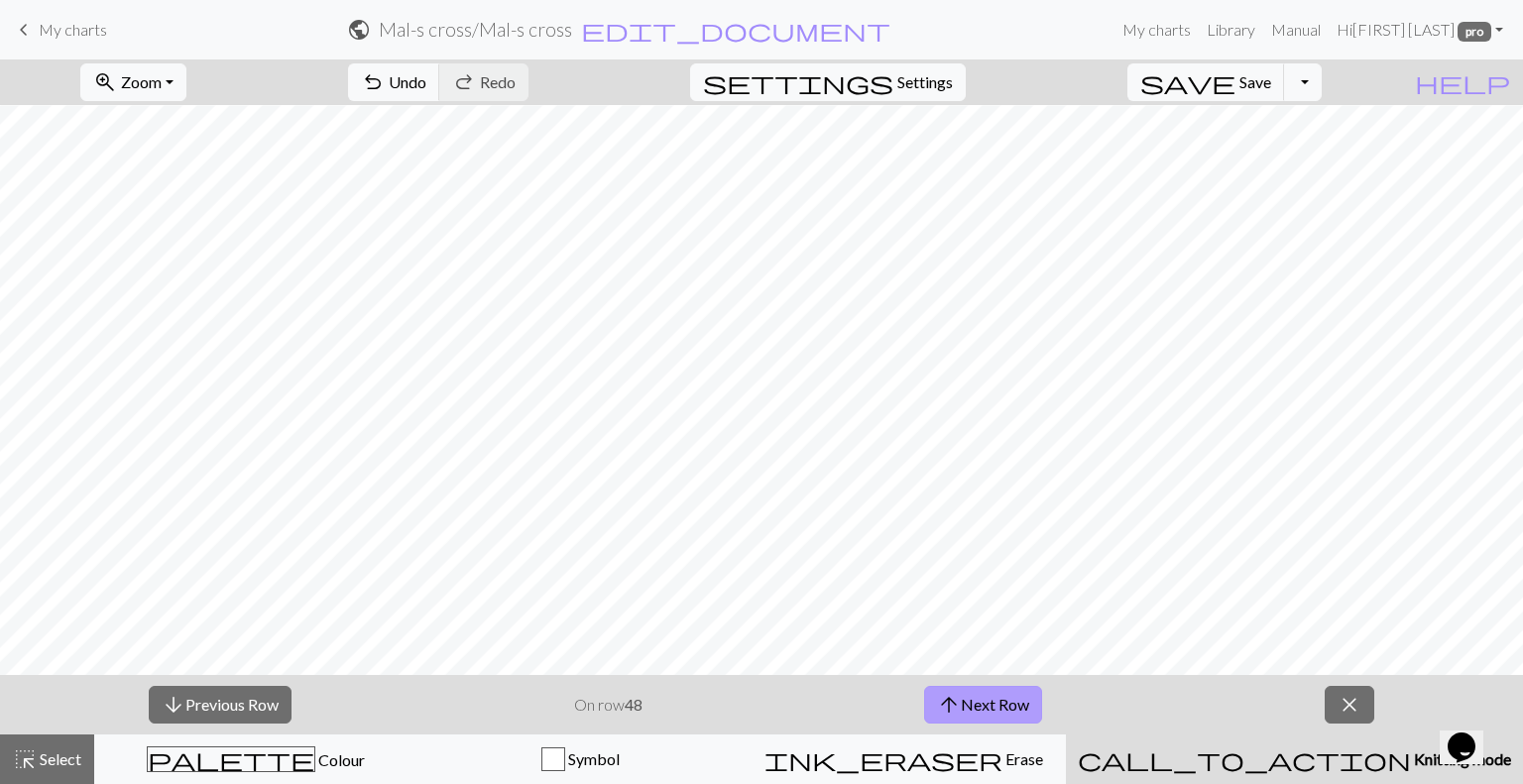 click on "arrow_upward  Next Row" at bounding box center (983, 705) 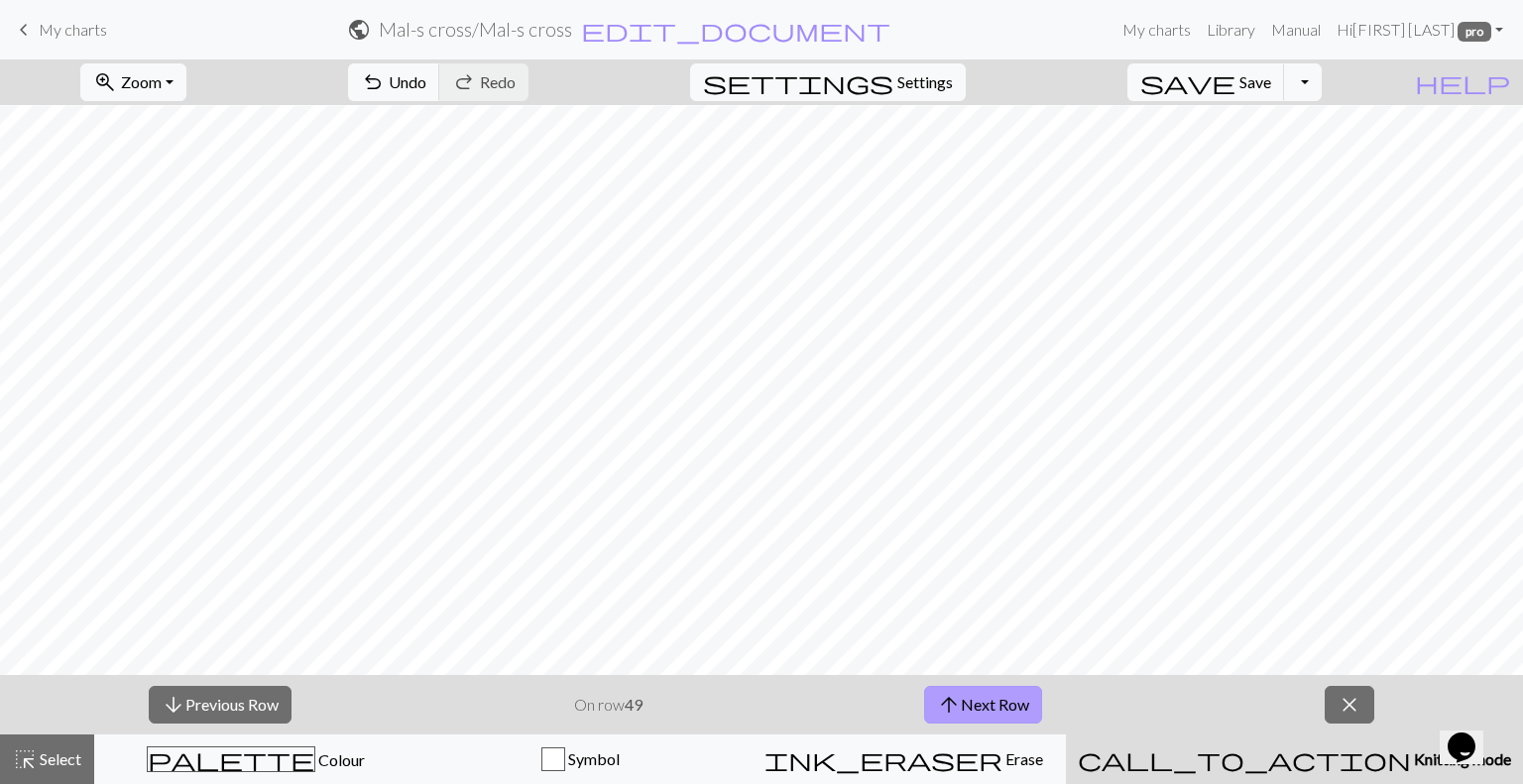 click on "arrow_upward  Next Row" at bounding box center (983, 705) 